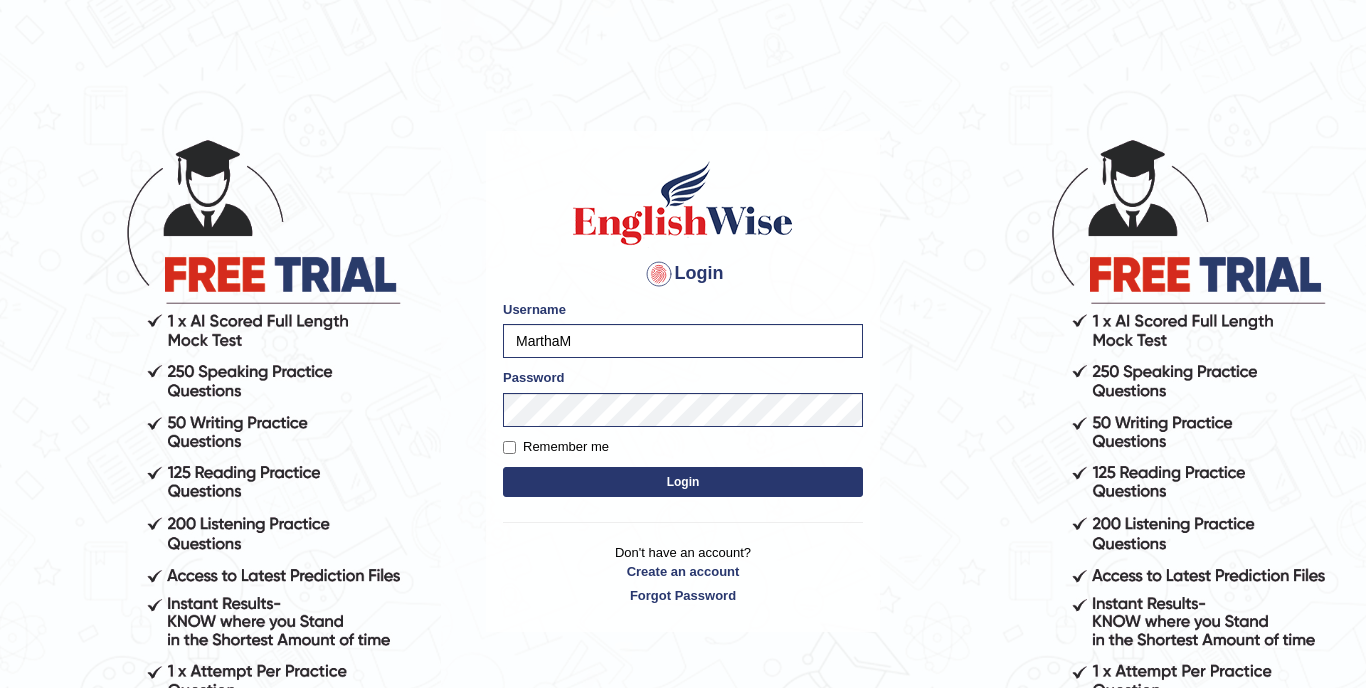 scroll, scrollTop: 0, scrollLeft: 0, axis: both 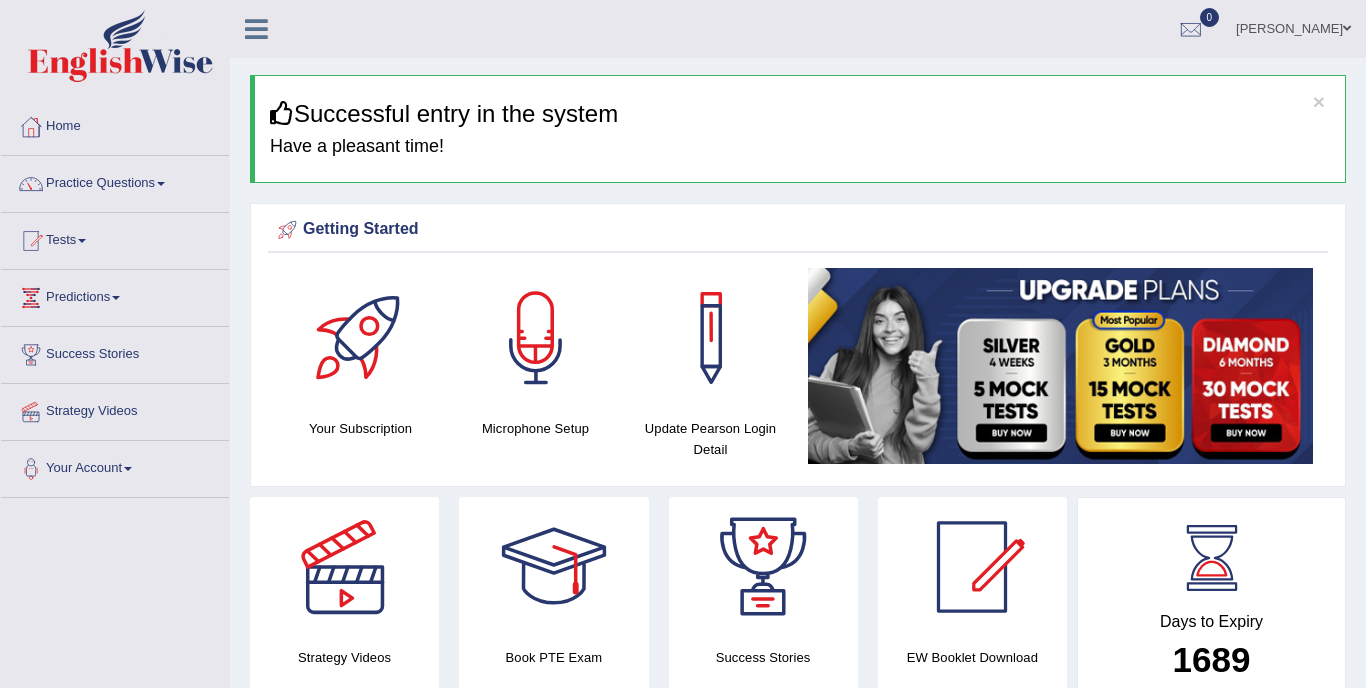 click on "[PERSON_NAME]" at bounding box center [1293, 26] 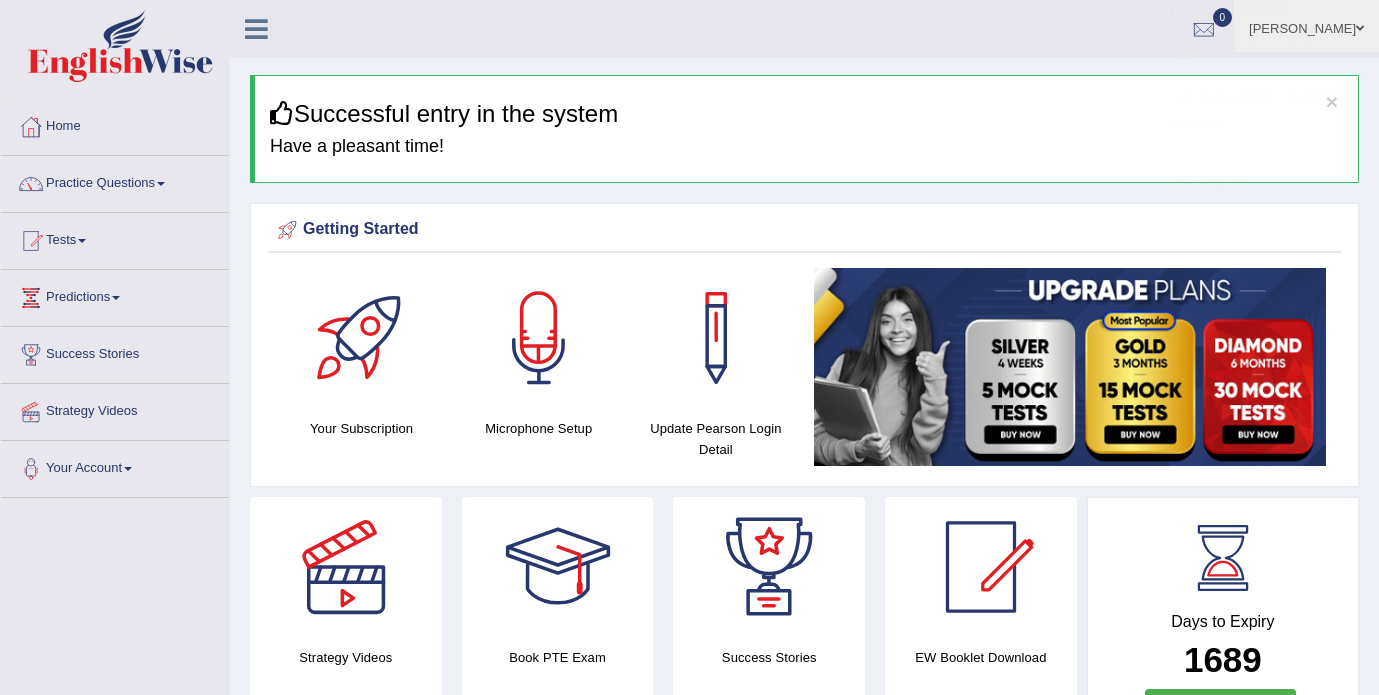 click on "Log out" at bounding box center [1269, 280] 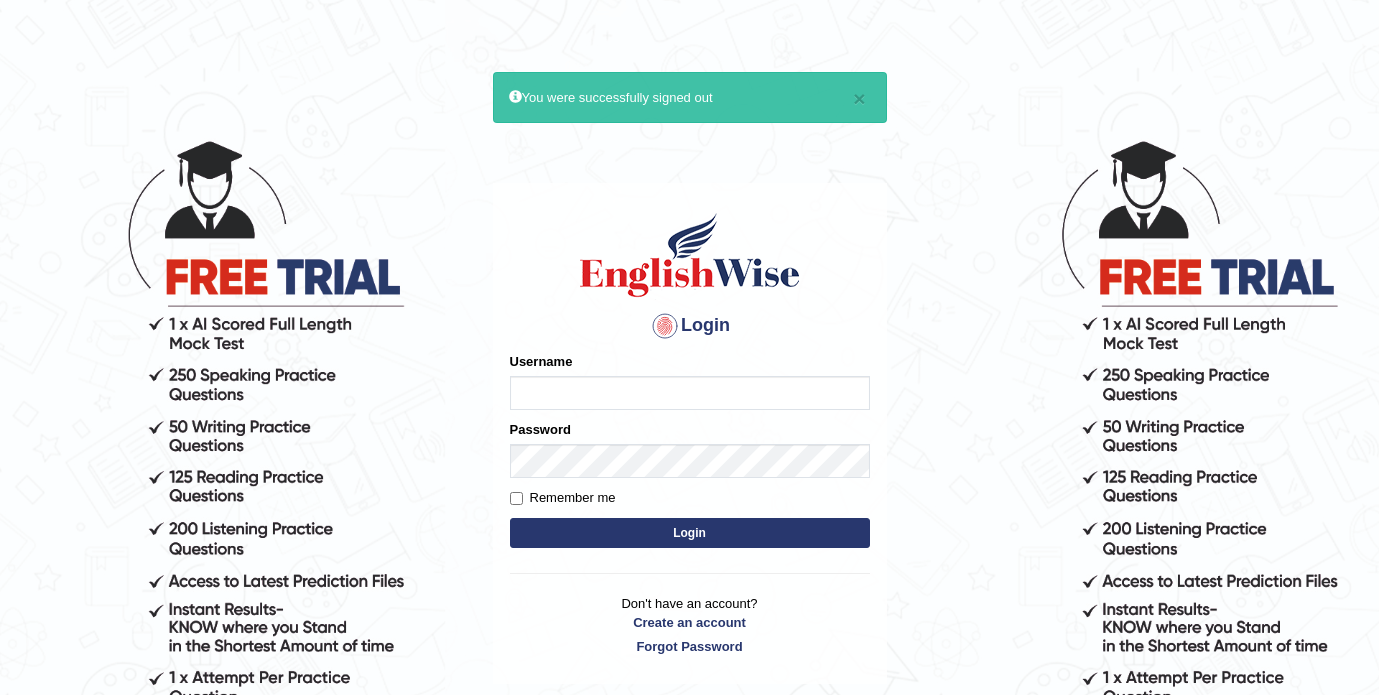 scroll, scrollTop: 0, scrollLeft: 0, axis: both 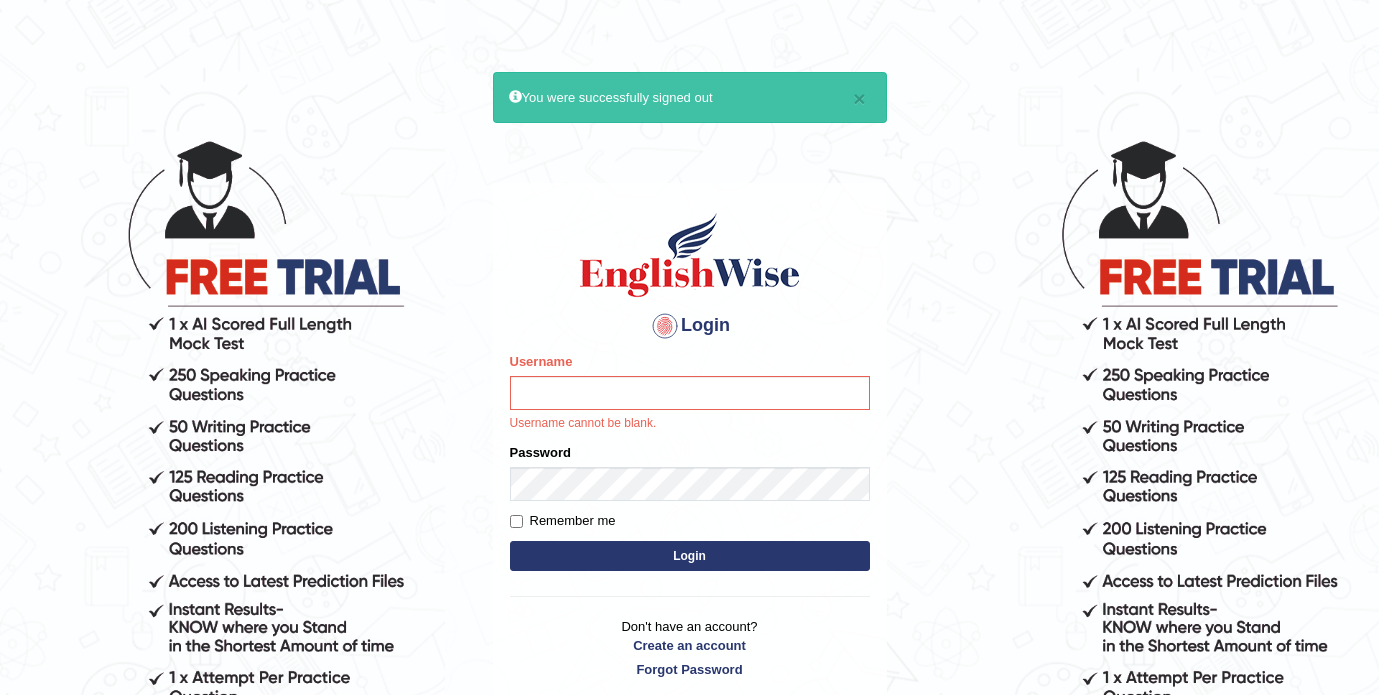 click on "×
You were successfully signed out
Login
Please fix the following errors:
Username
Username cannot be blank.
Password
Remember me
Login
Don't have an account?
Create an account
Forgot Password
2025 ©  English Wise.  All Rights Reserved  Back to English Wise" at bounding box center [689, 416] 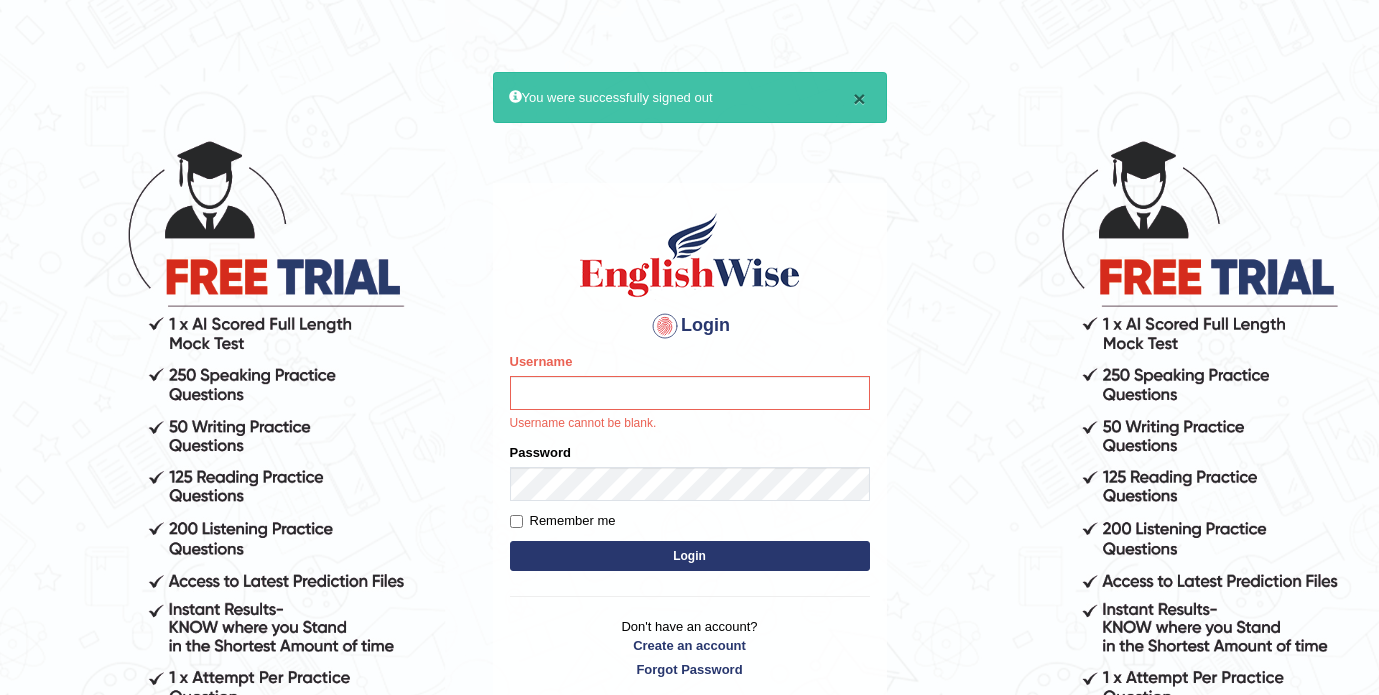 click on "×" at bounding box center (859, 98) 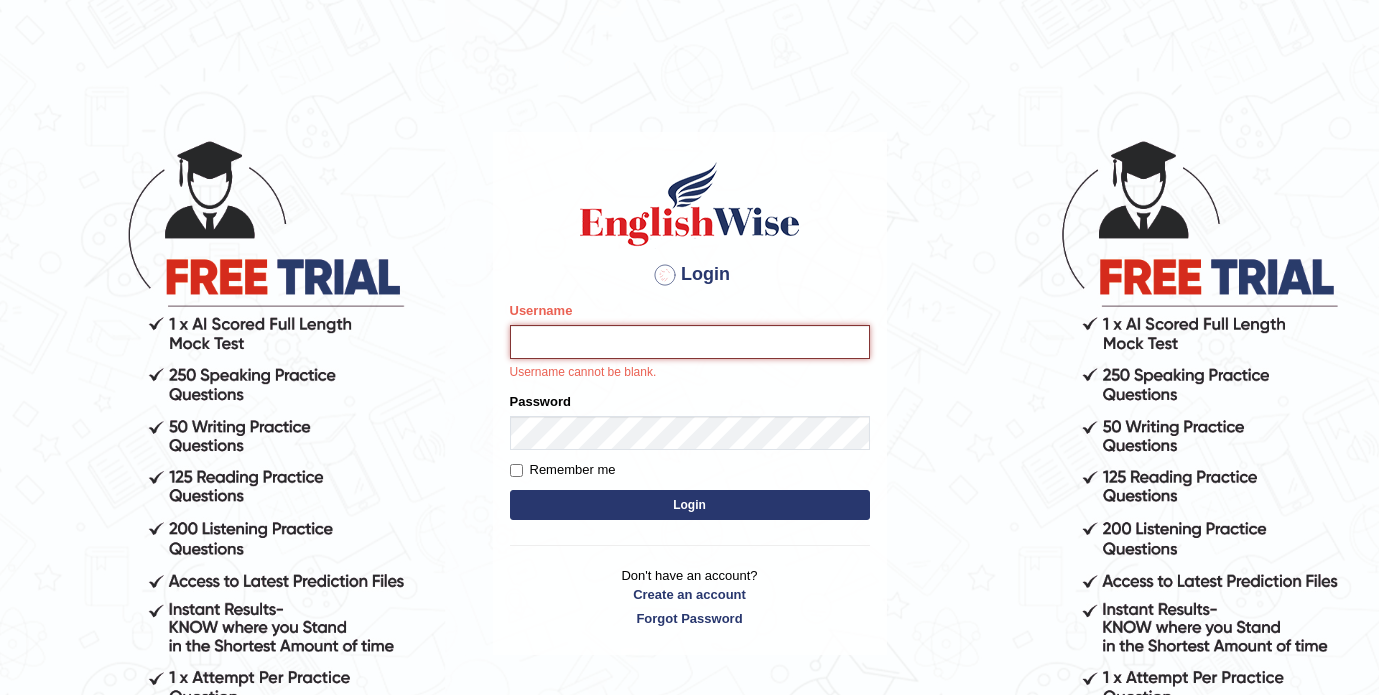 click on "Username" at bounding box center (690, 342) 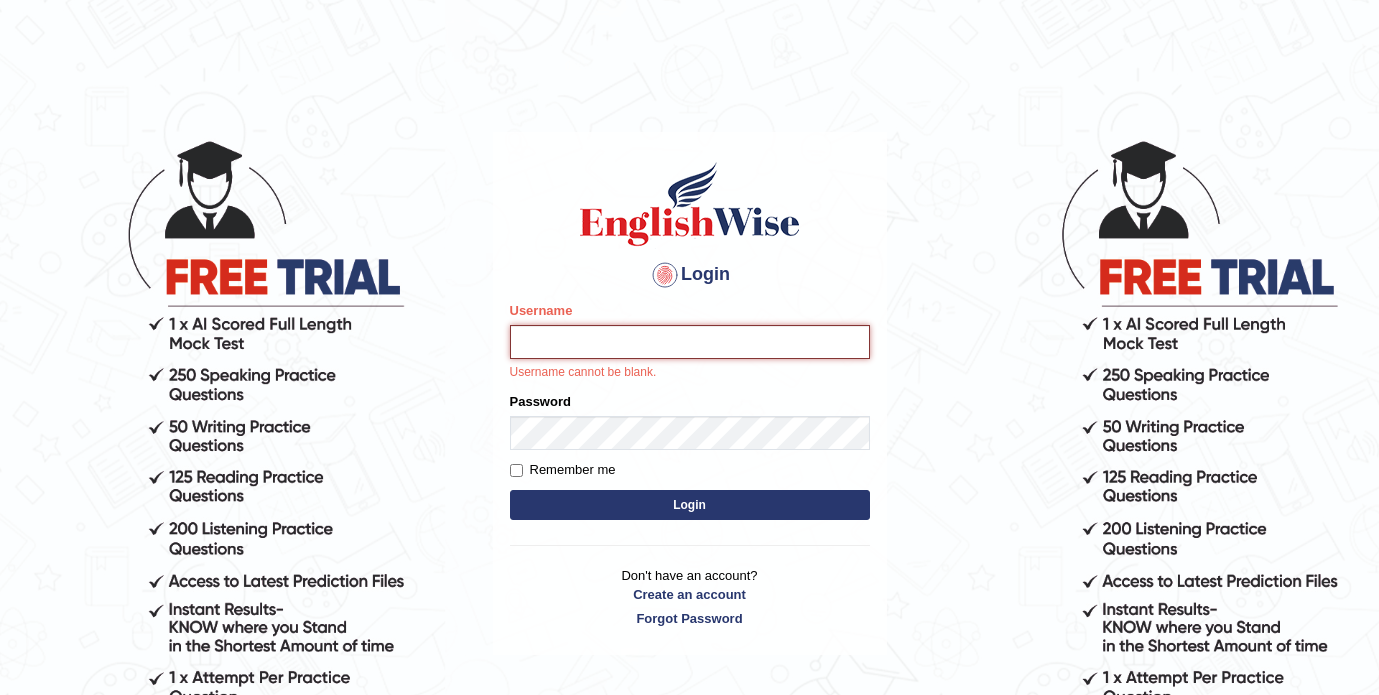 type on "MarthaM" 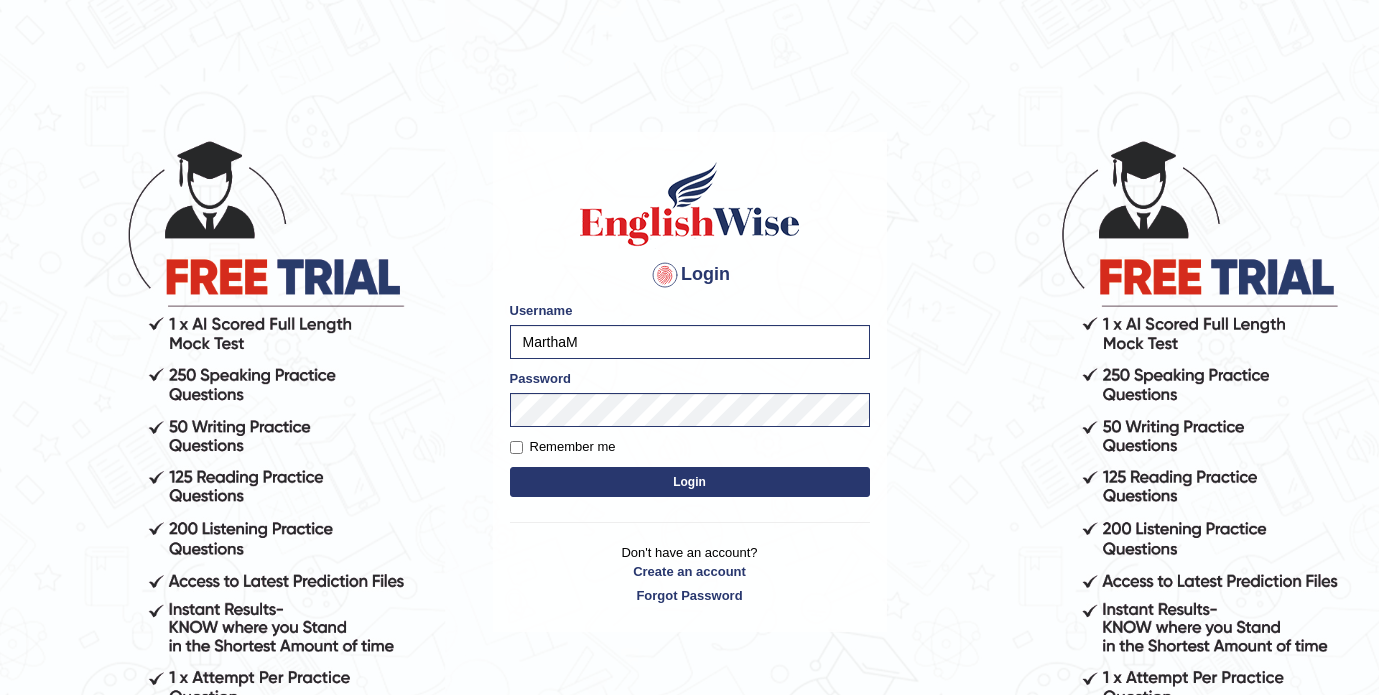 click on "Login" at bounding box center (690, 482) 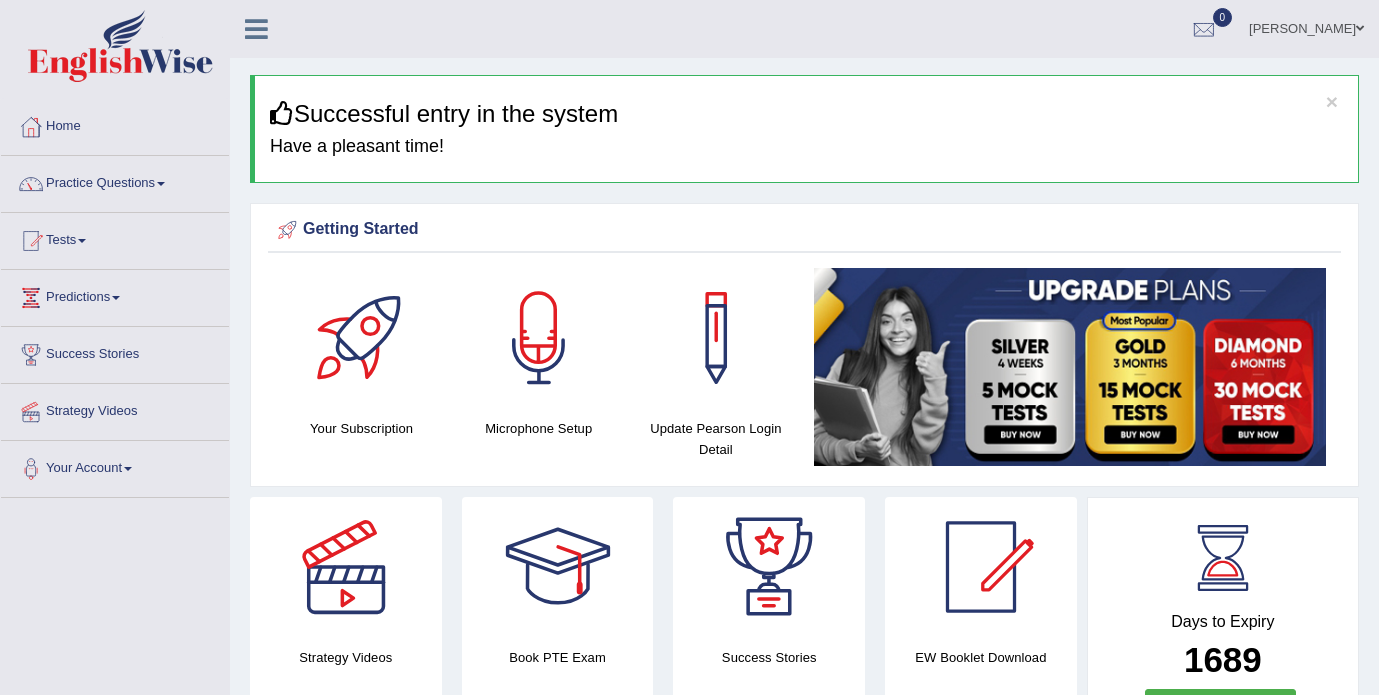 scroll, scrollTop: 0, scrollLeft: 0, axis: both 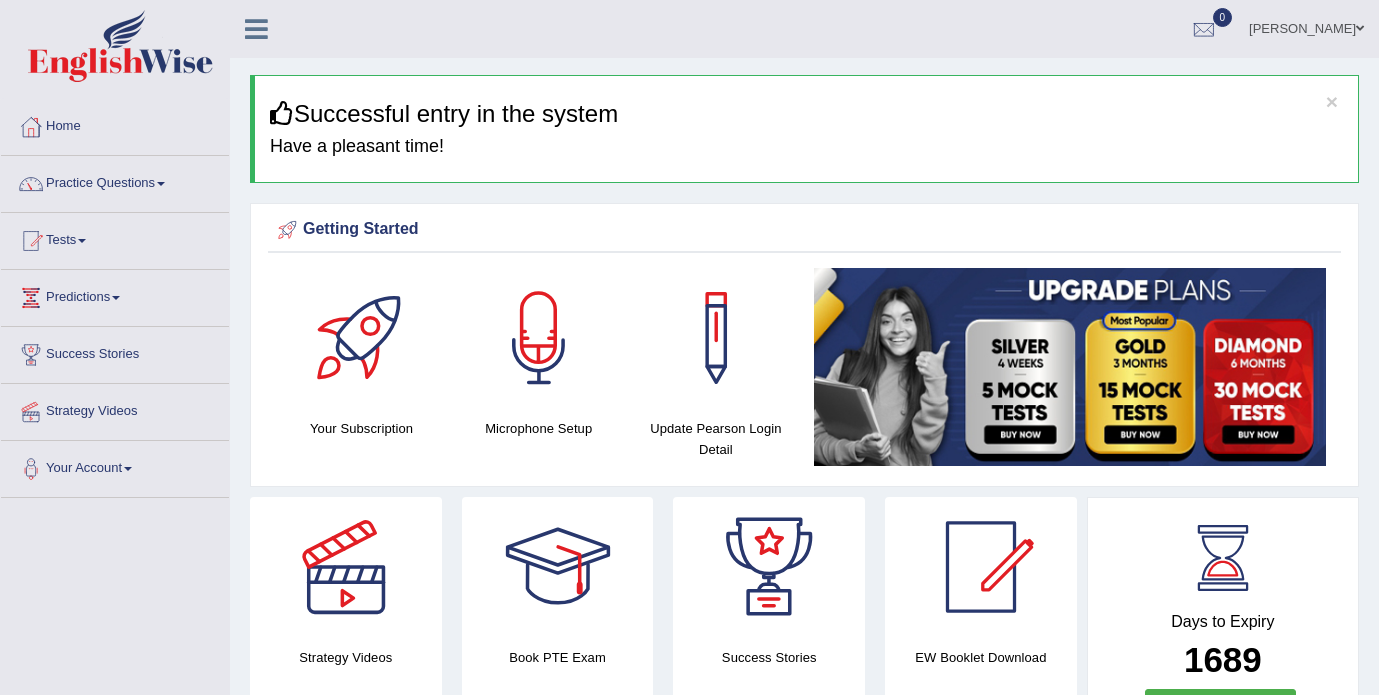 click on "Practice Questions" at bounding box center [115, 181] 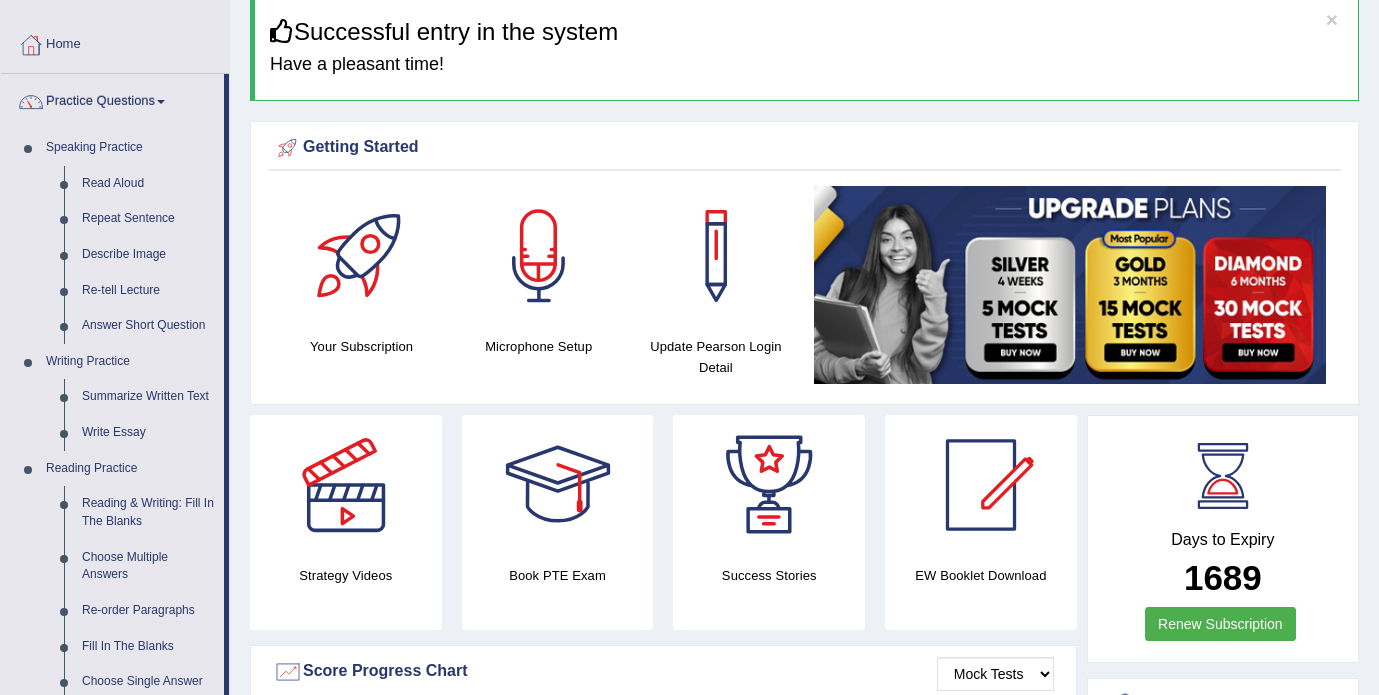 scroll, scrollTop: 78, scrollLeft: 0, axis: vertical 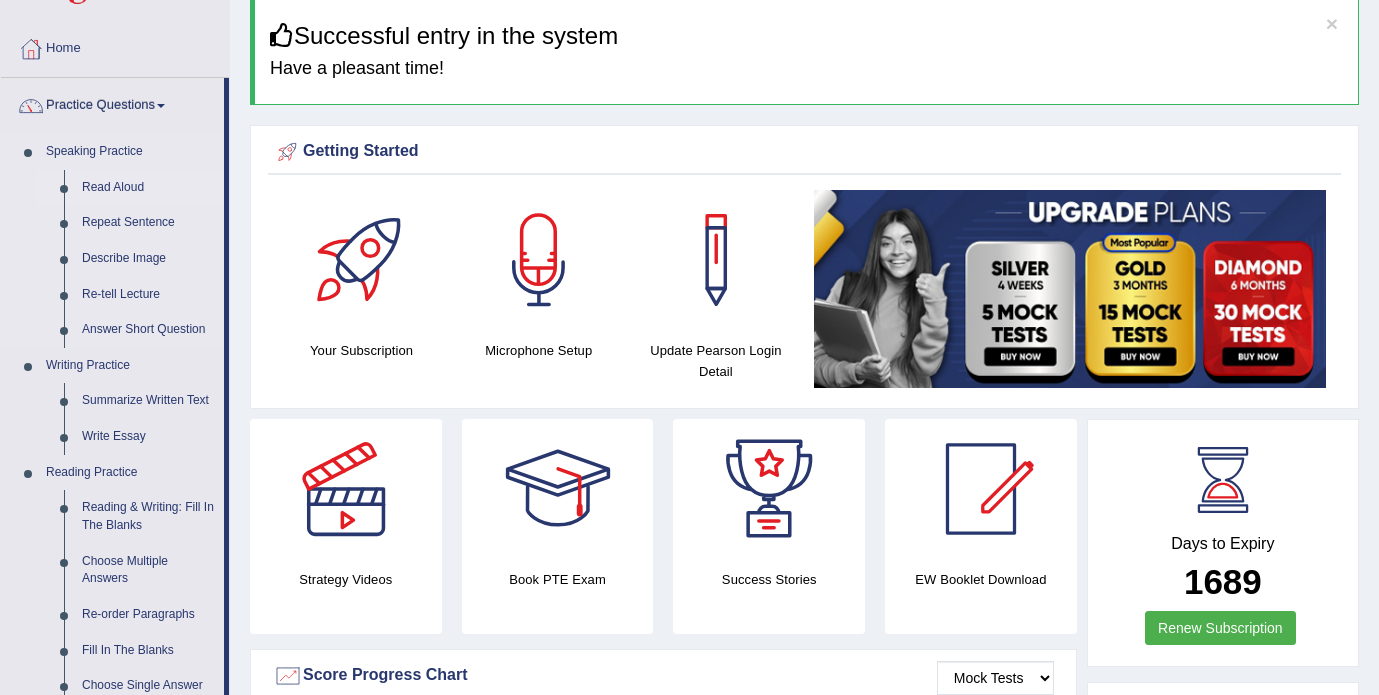 click on "Read Aloud" at bounding box center [148, 188] 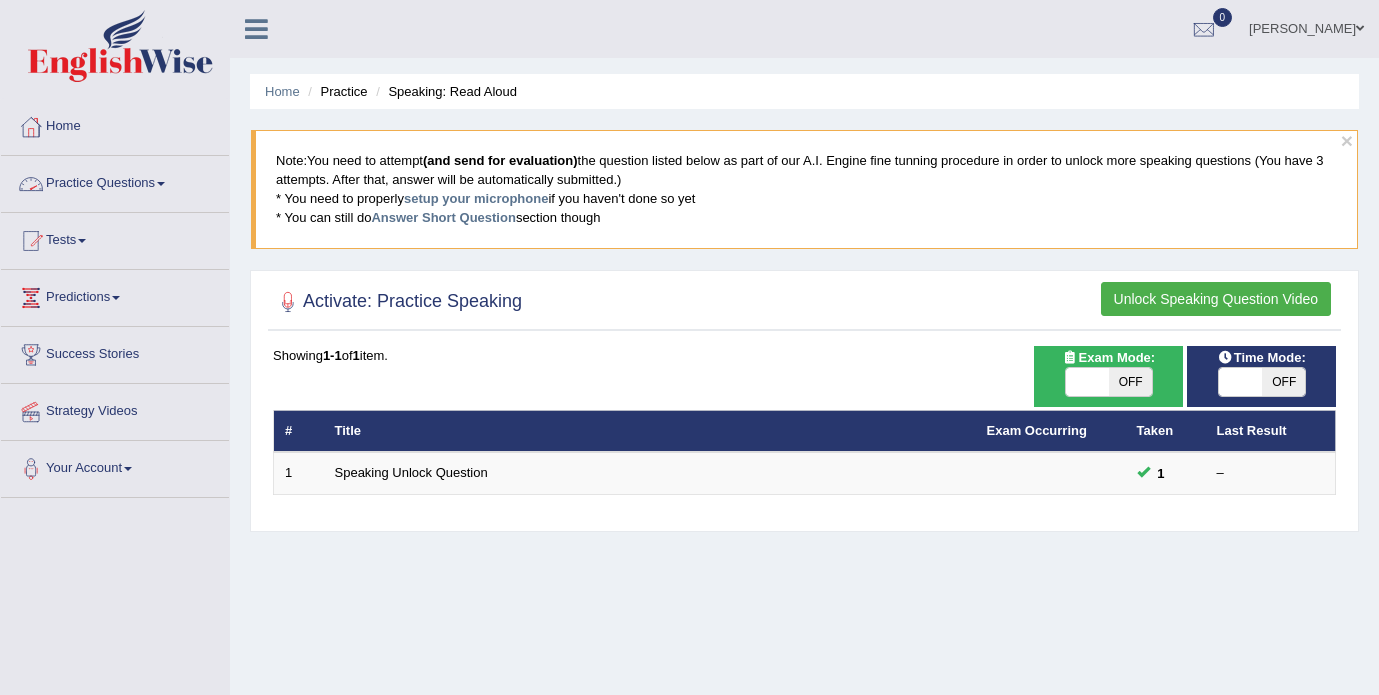 scroll, scrollTop: 0, scrollLeft: 0, axis: both 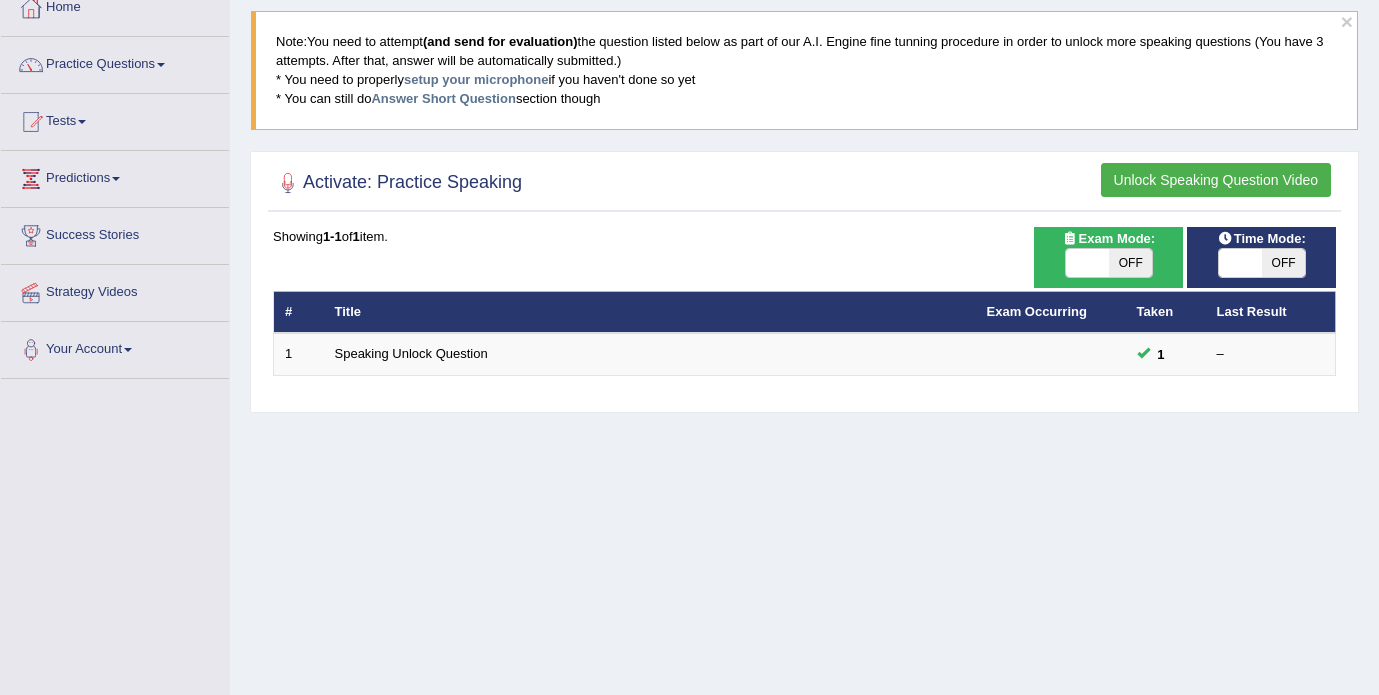 click on "Unlock Speaking Question Video" at bounding box center (1216, 180) 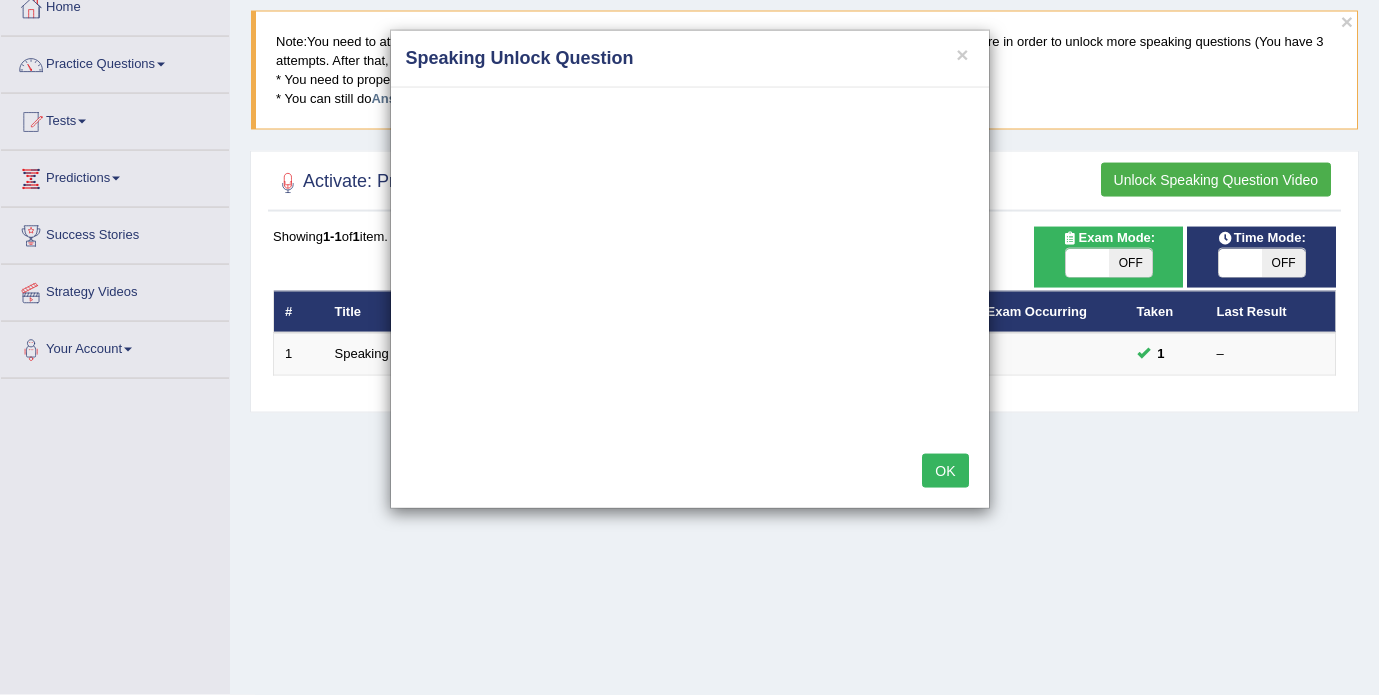 click on "OK" at bounding box center [945, 471] 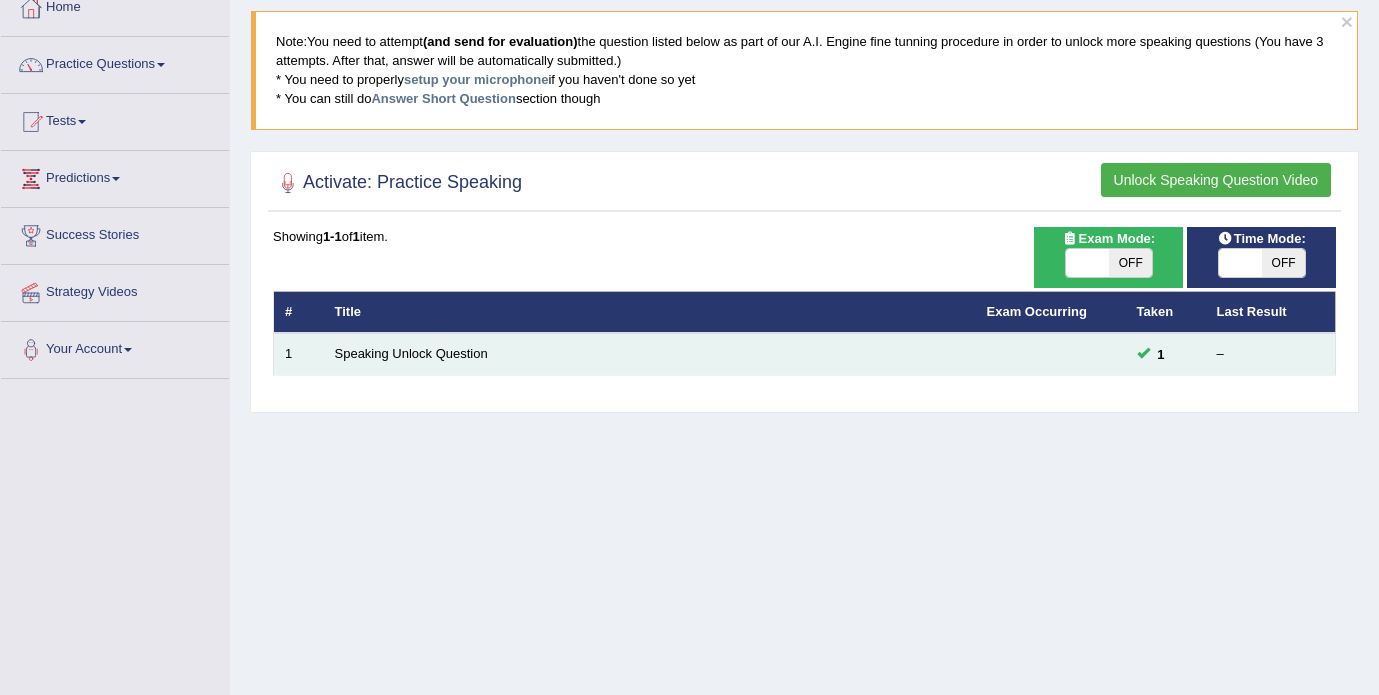 click on "Speaking Unlock Question" at bounding box center (650, 354) 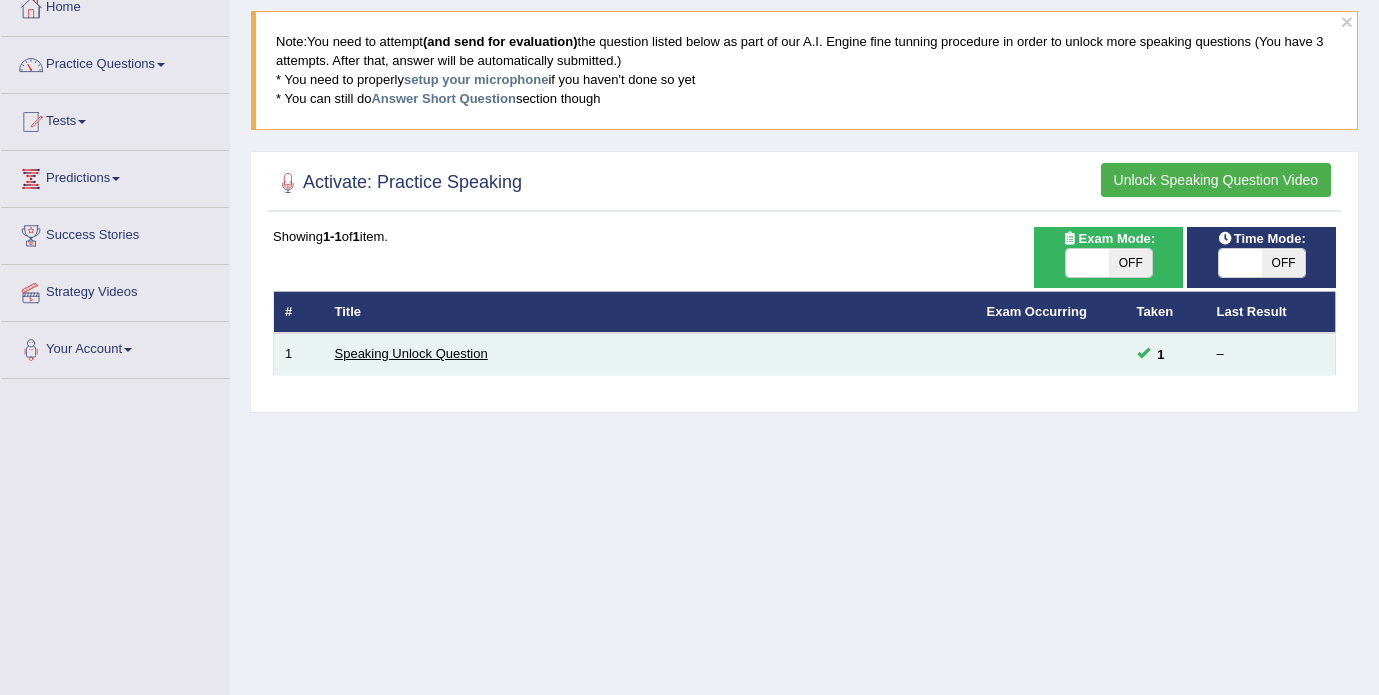 click on "Speaking Unlock Question" at bounding box center [411, 353] 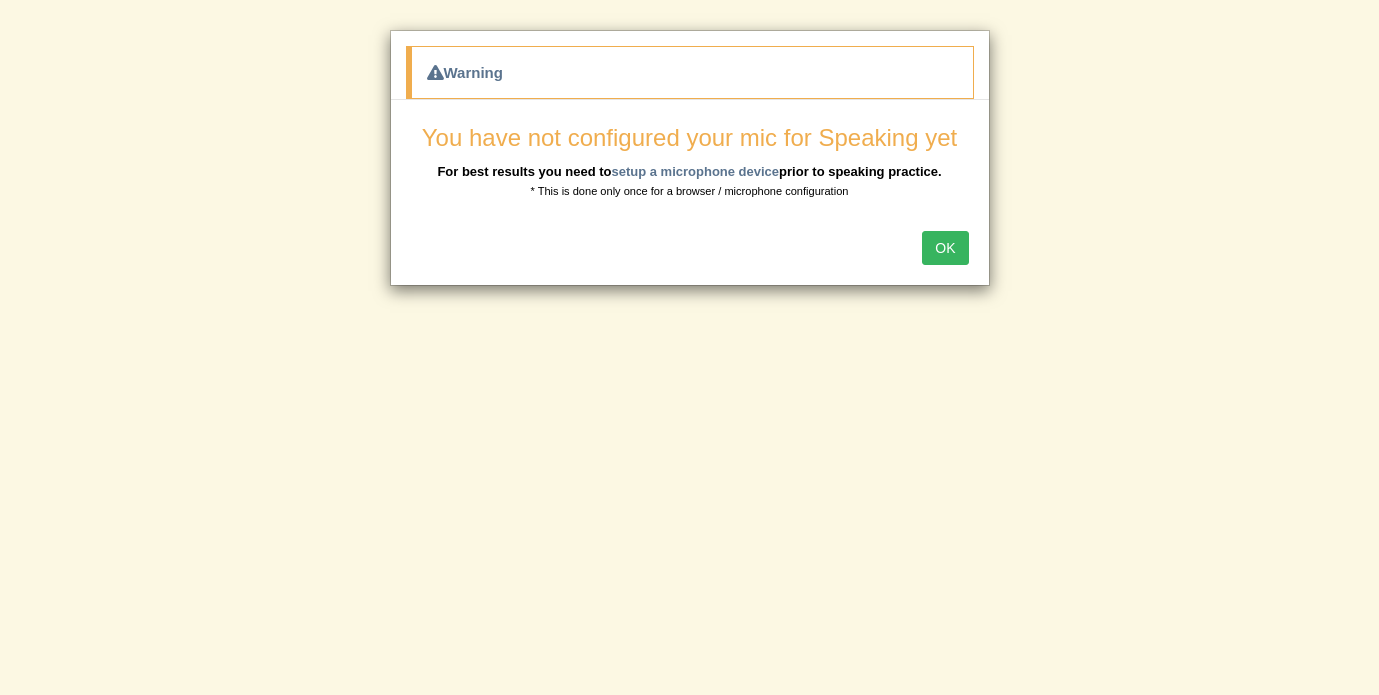scroll, scrollTop: 0, scrollLeft: 0, axis: both 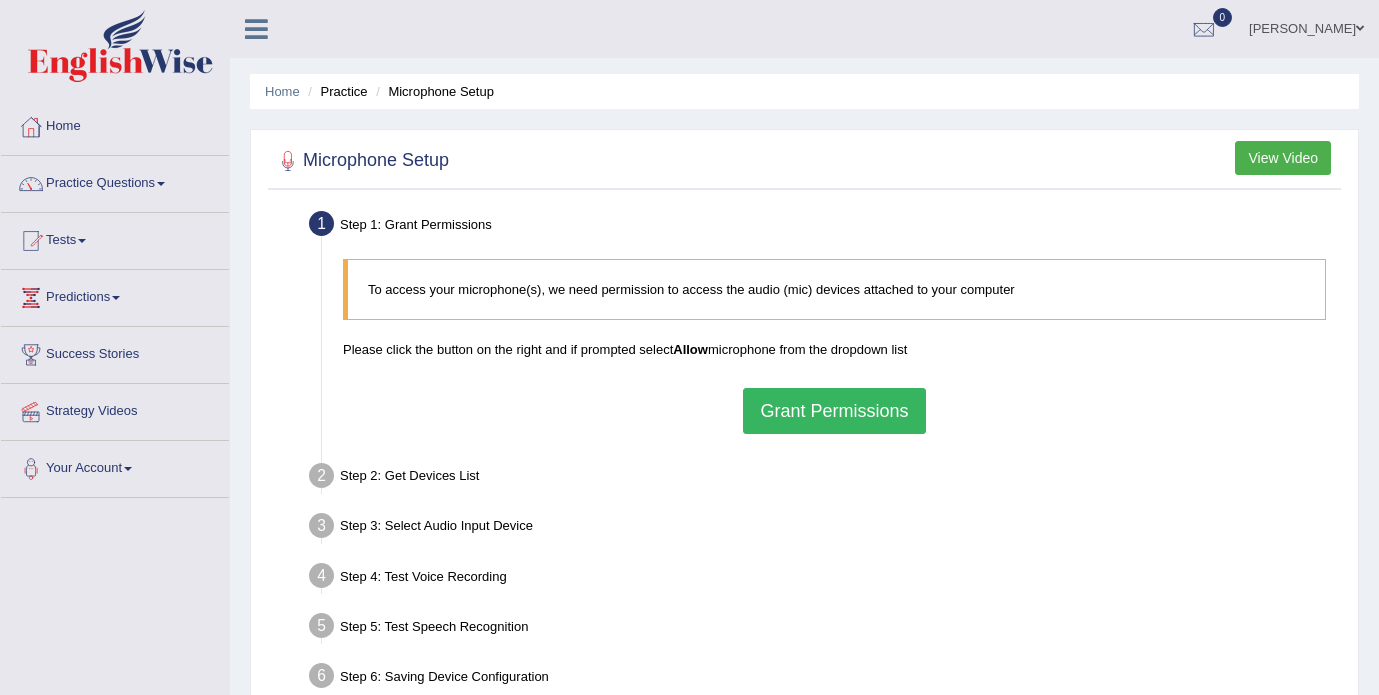 click on "[PERSON_NAME]" at bounding box center [1306, 26] 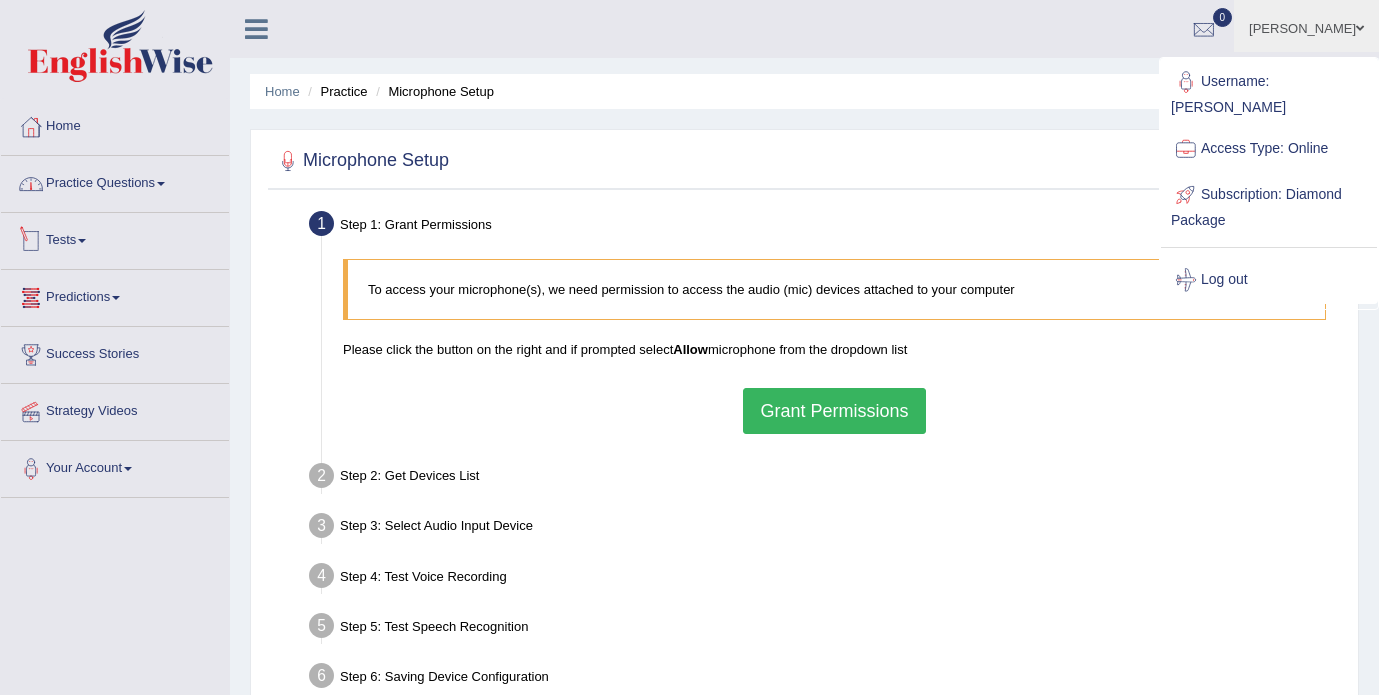 click on "Practice Questions" at bounding box center (115, 181) 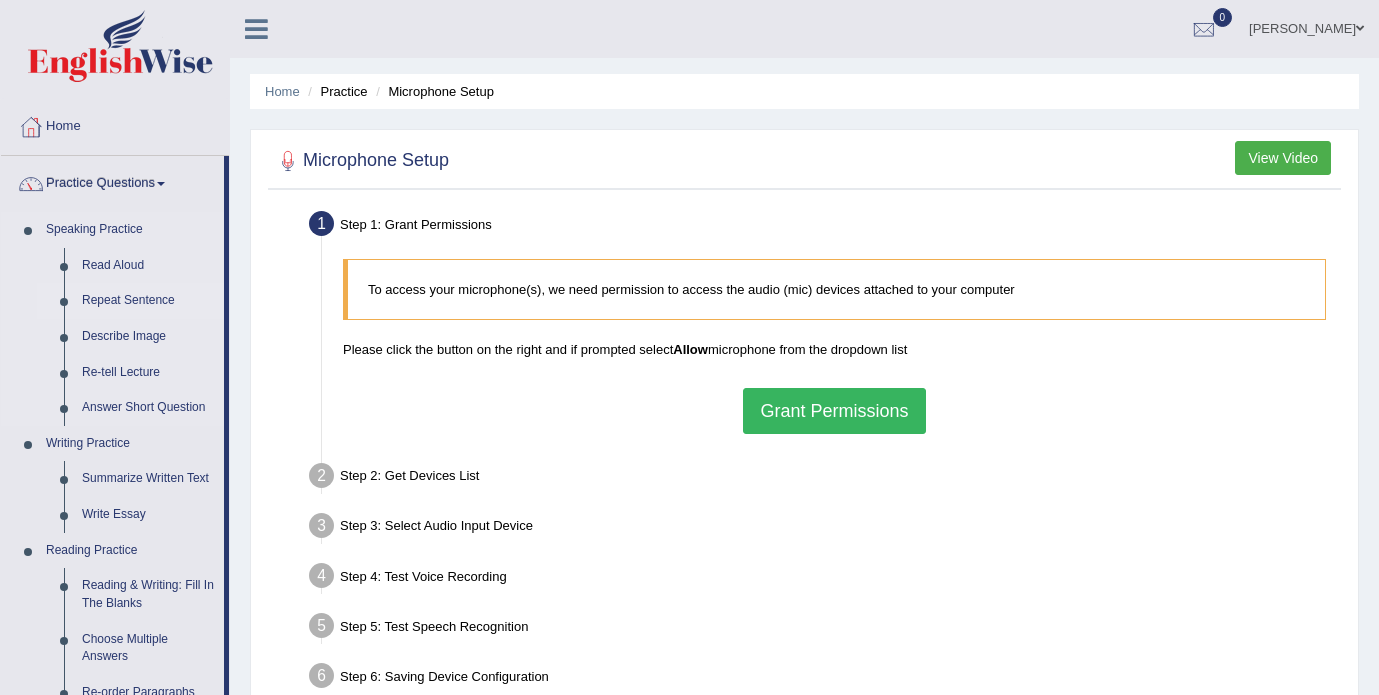 click on "Repeat Sentence" at bounding box center [148, 301] 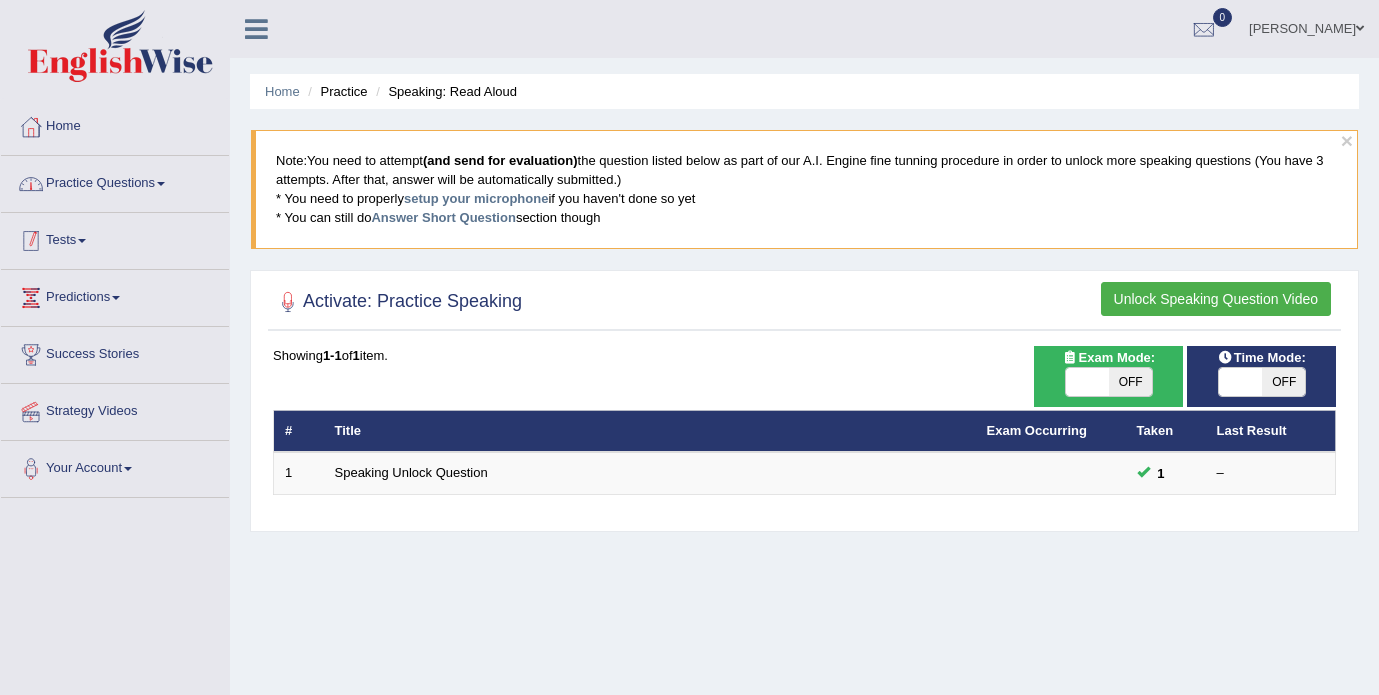 scroll, scrollTop: 0, scrollLeft: 0, axis: both 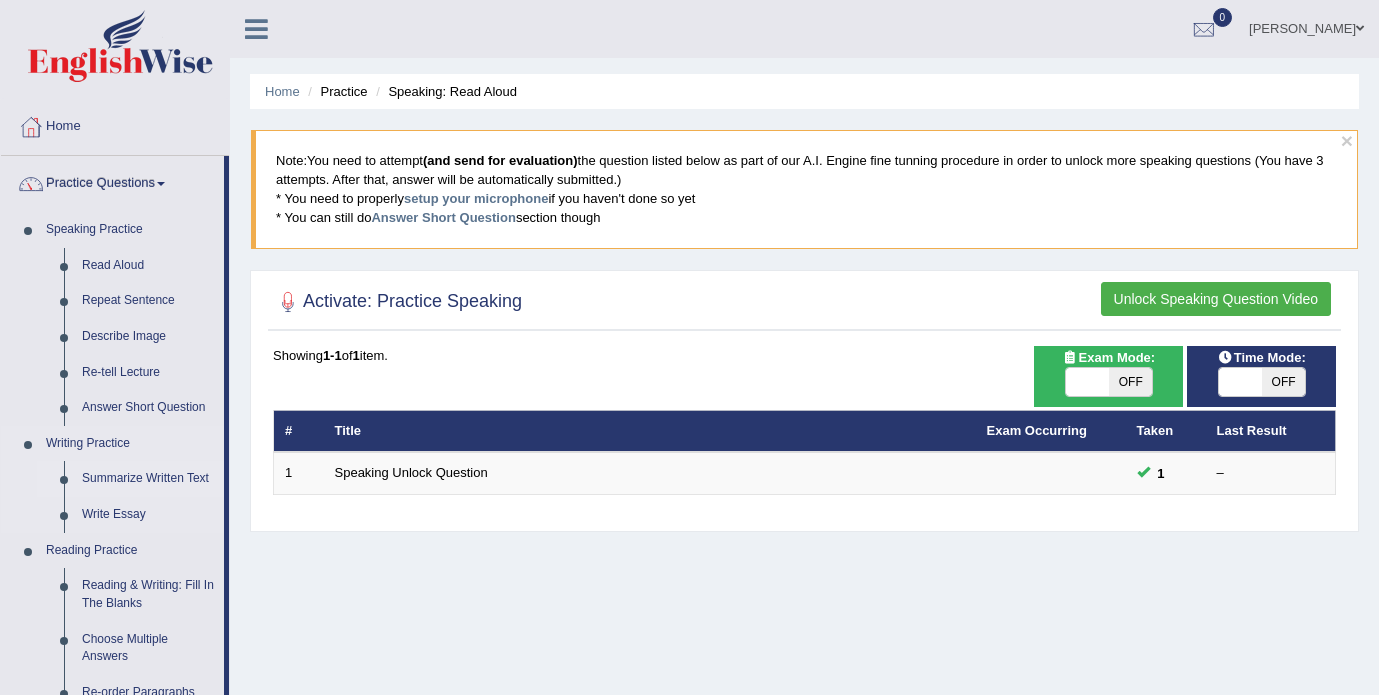click on "Summarize Written Text" at bounding box center [148, 479] 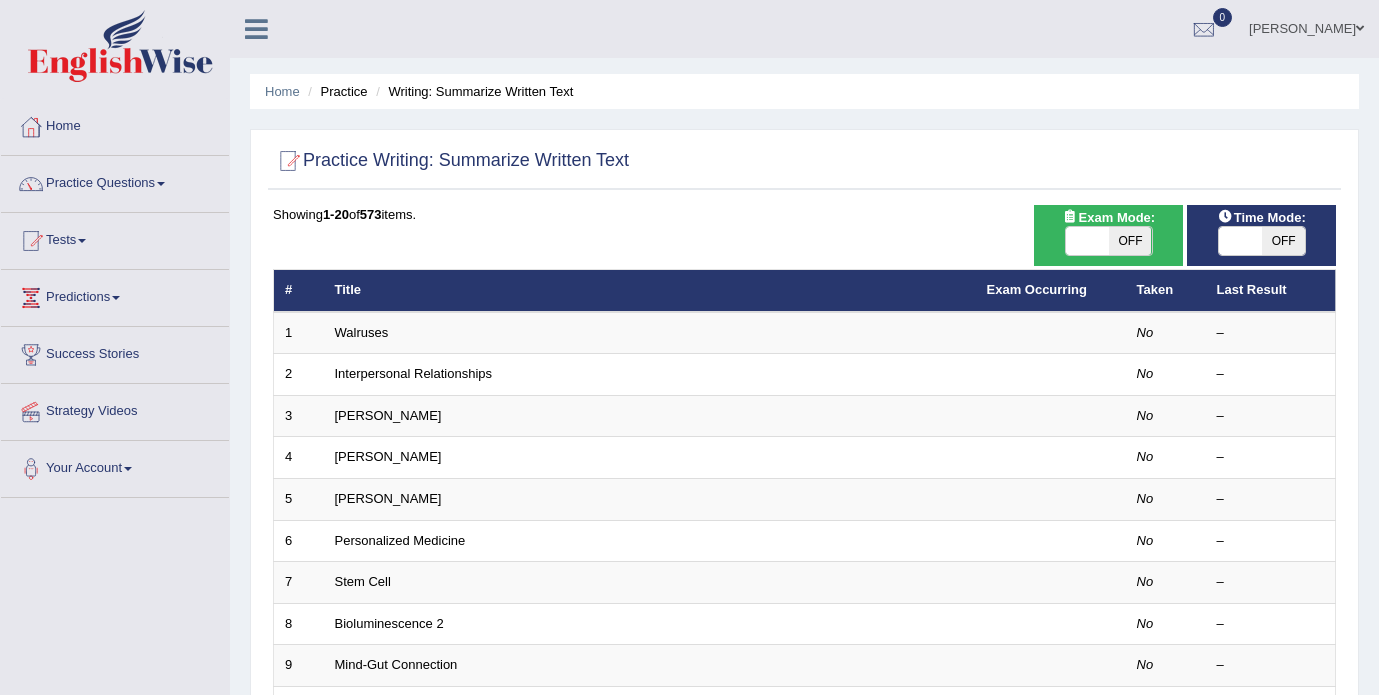 scroll, scrollTop: 0, scrollLeft: 0, axis: both 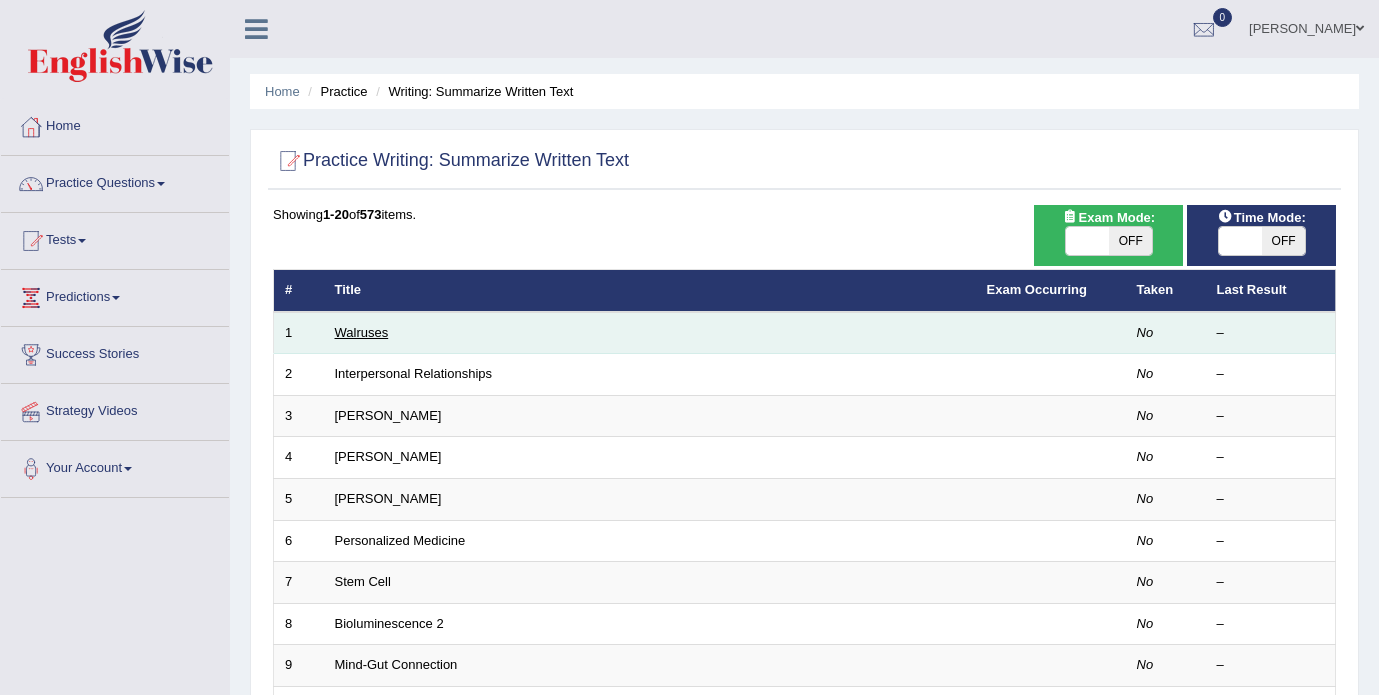 click on "Walruses" at bounding box center [362, 332] 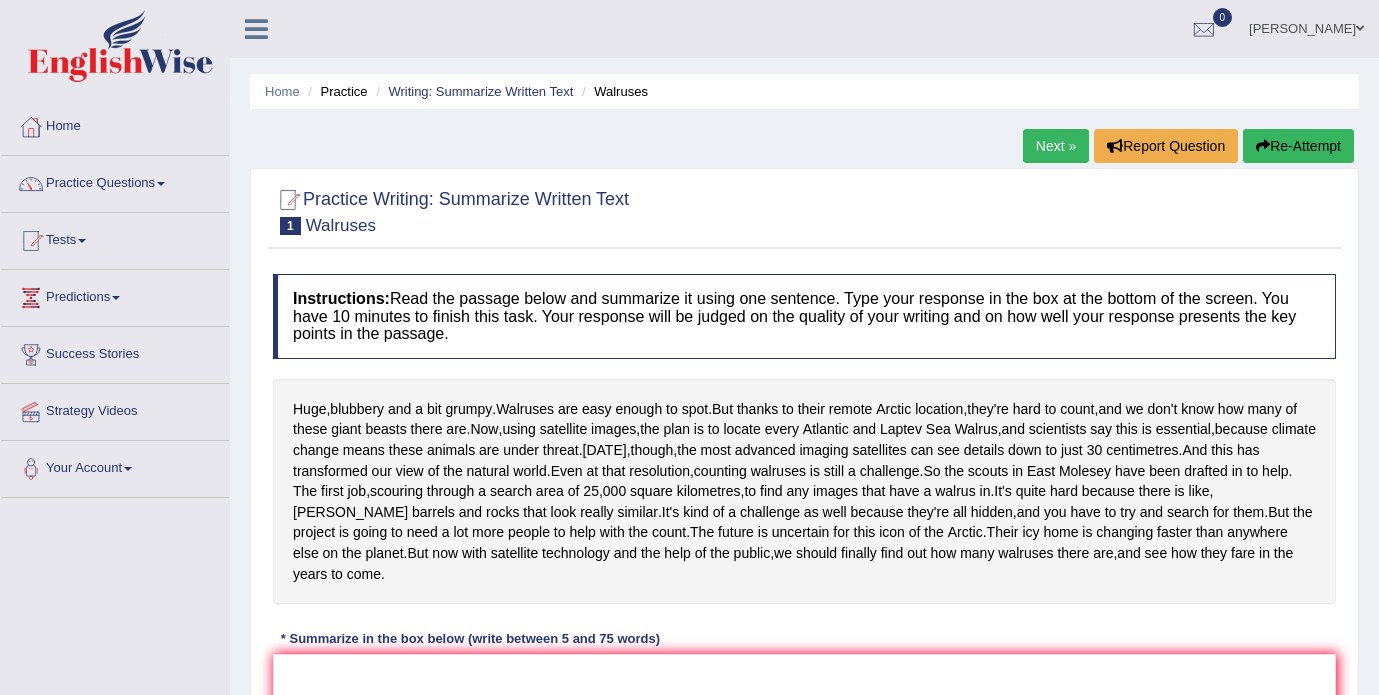 scroll, scrollTop: 0, scrollLeft: 0, axis: both 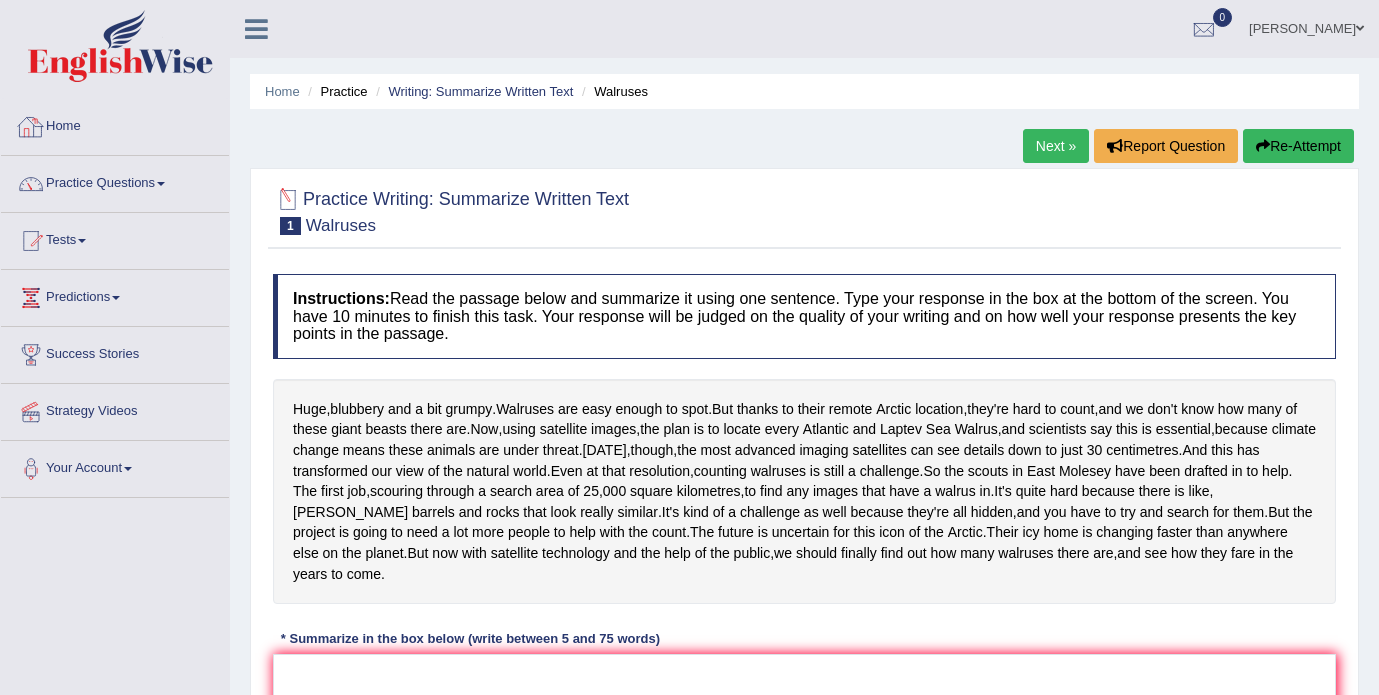 click on "Home" at bounding box center (115, 124) 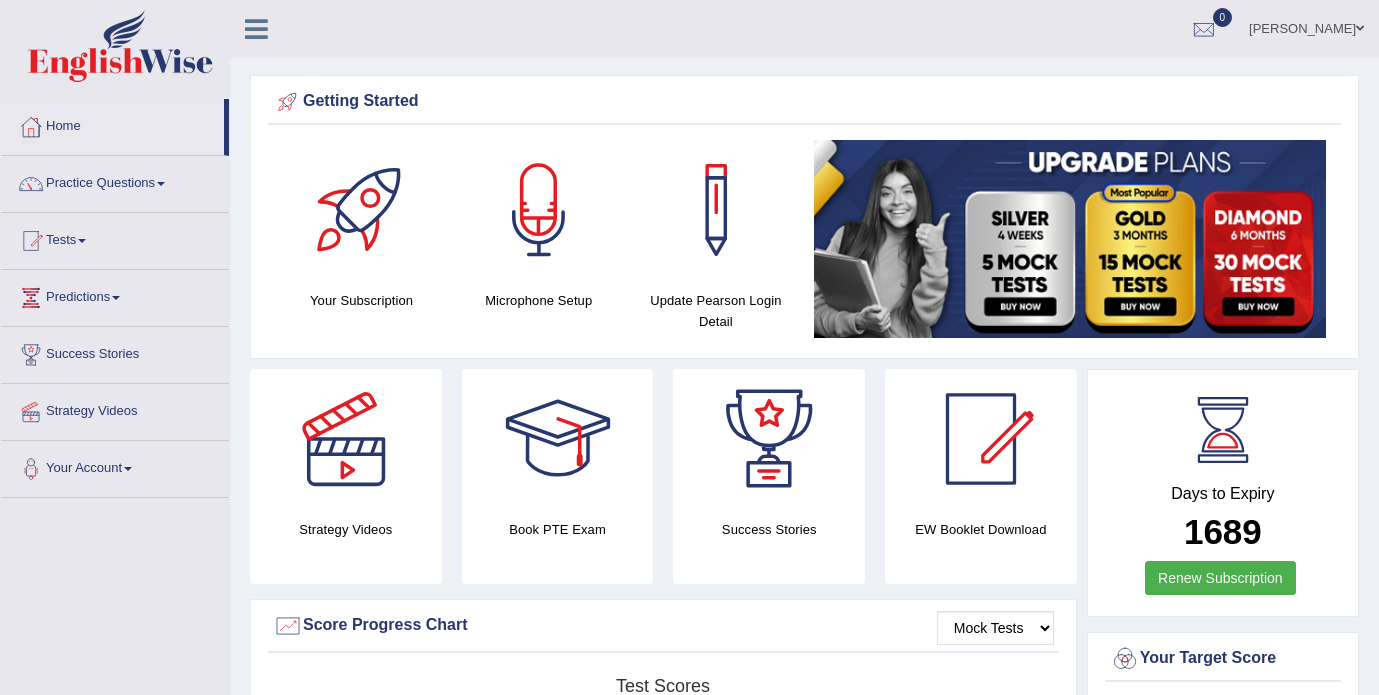 click on "[PERSON_NAME]" at bounding box center [1306, 26] 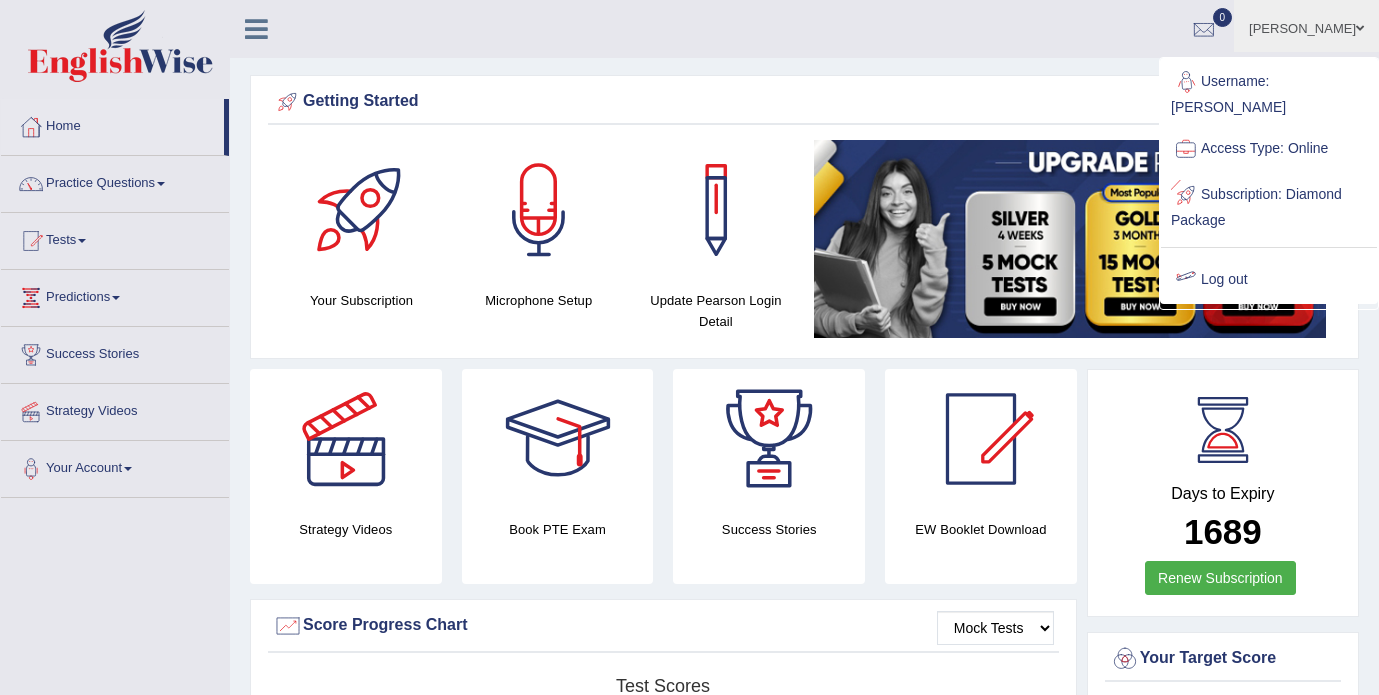 click on "Log out" at bounding box center (1269, 280) 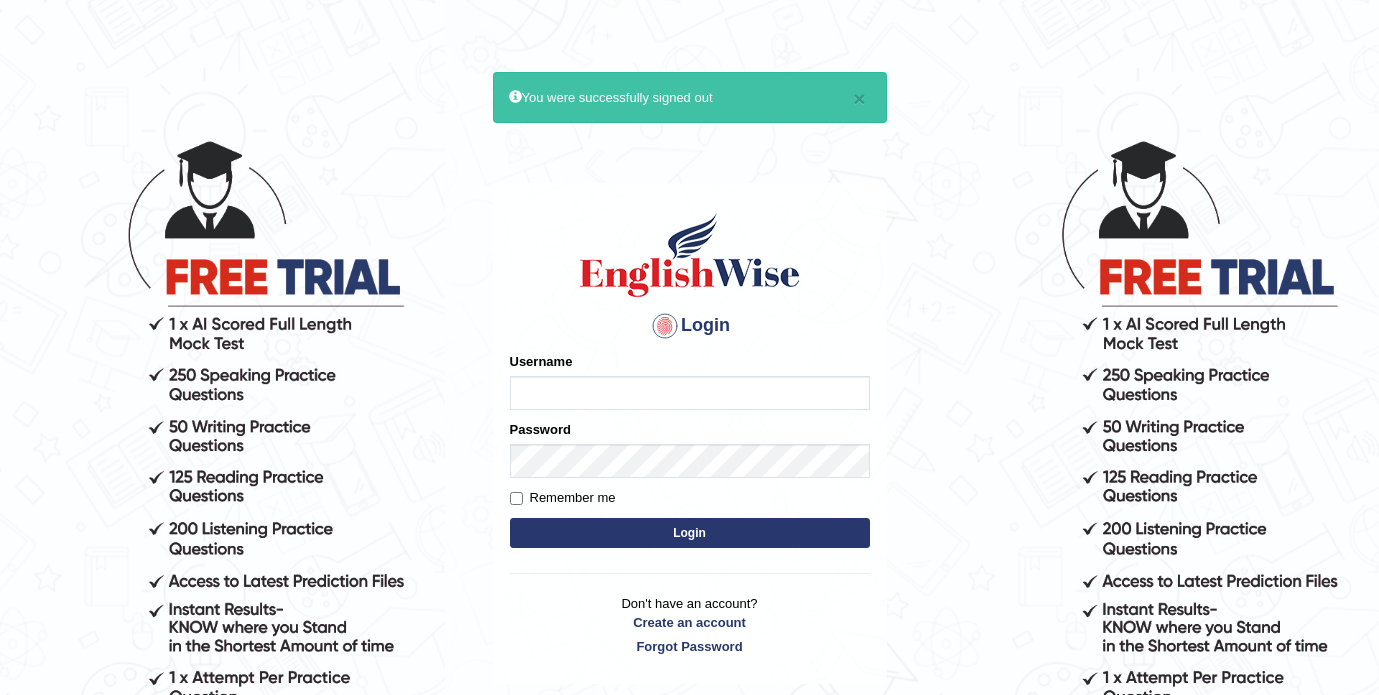 scroll, scrollTop: 0, scrollLeft: 0, axis: both 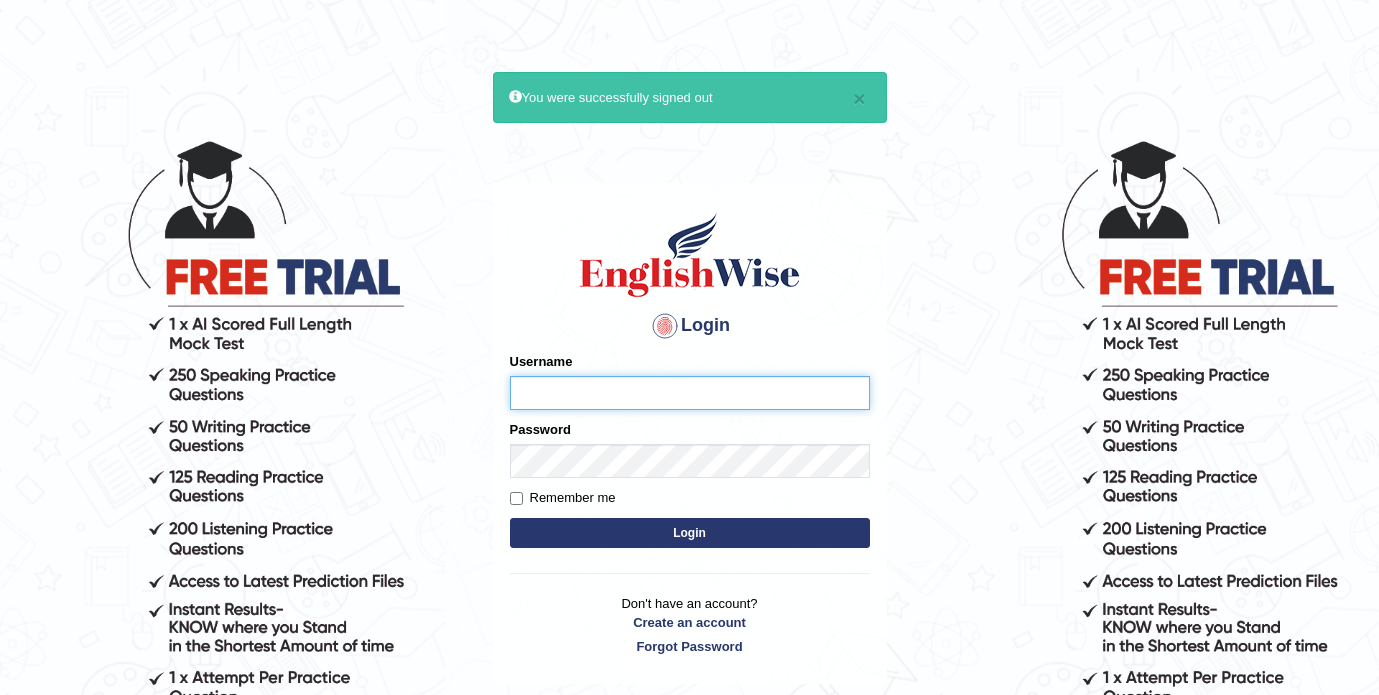 type on "MarthaM" 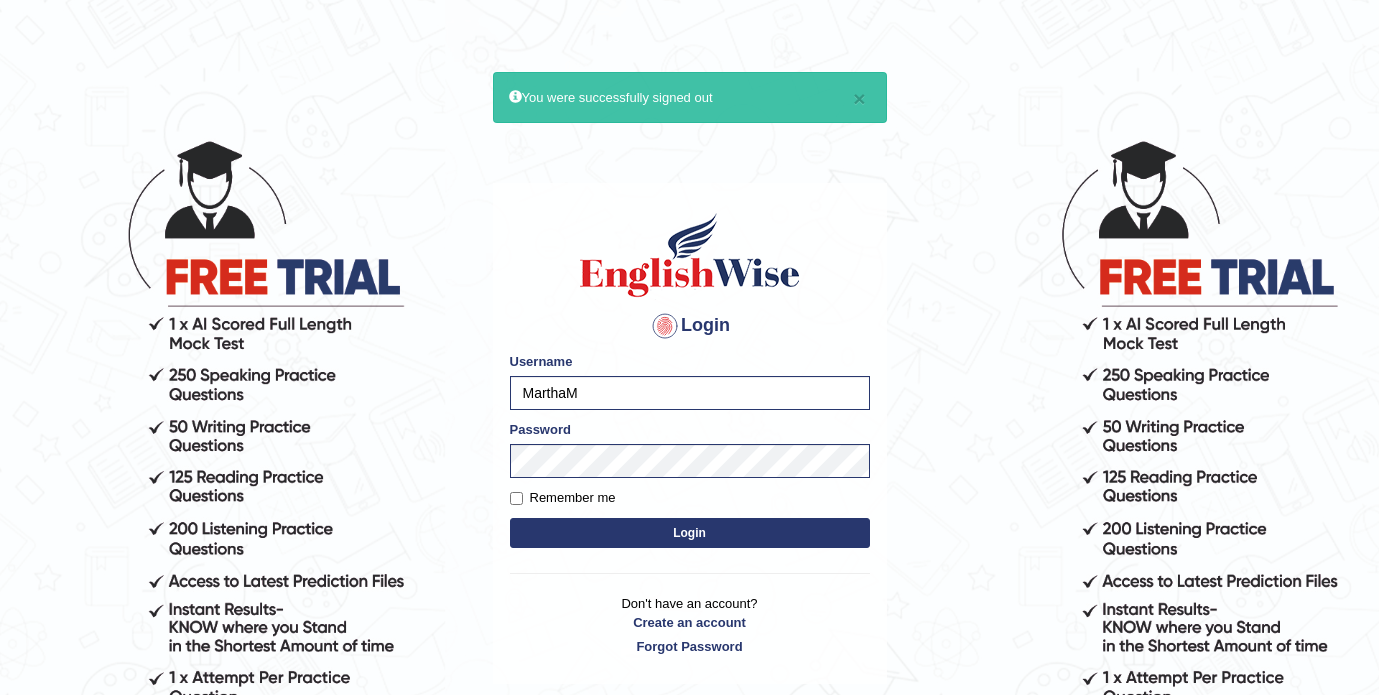 click on "Login" at bounding box center (690, 533) 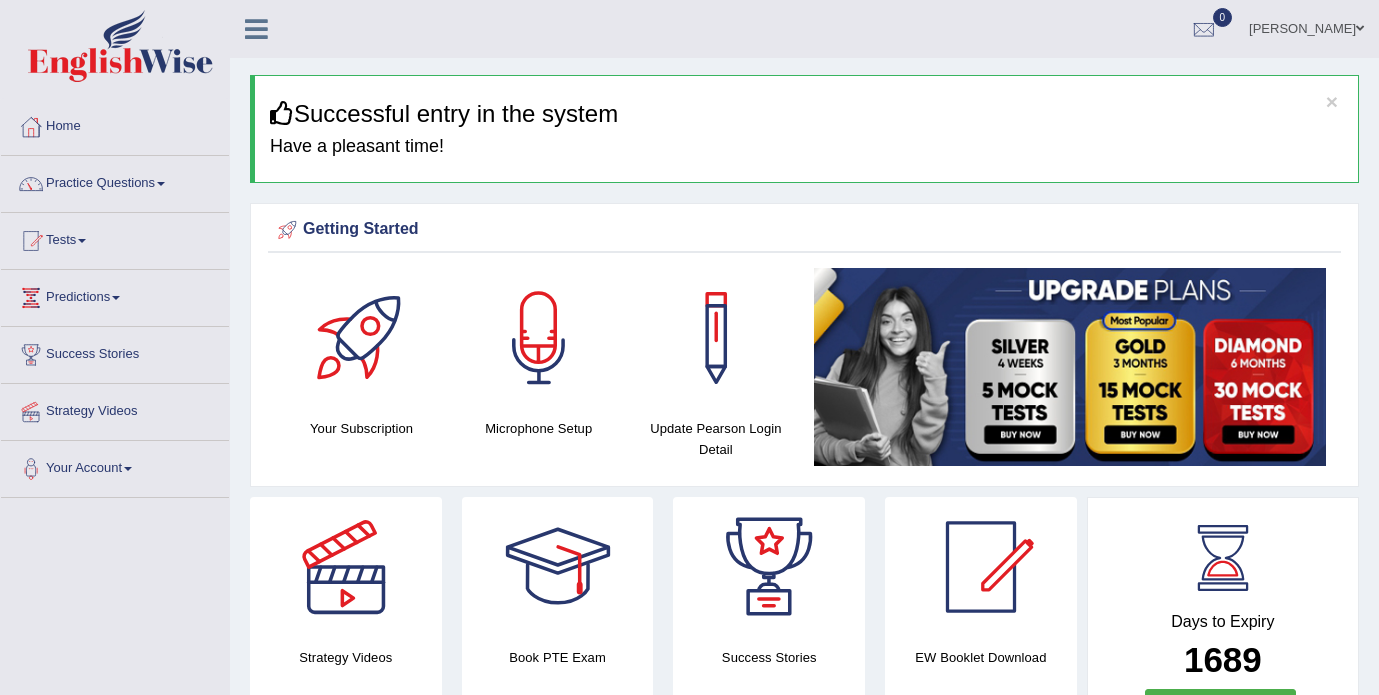 scroll, scrollTop: 0, scrollLeft: 0, axis: both 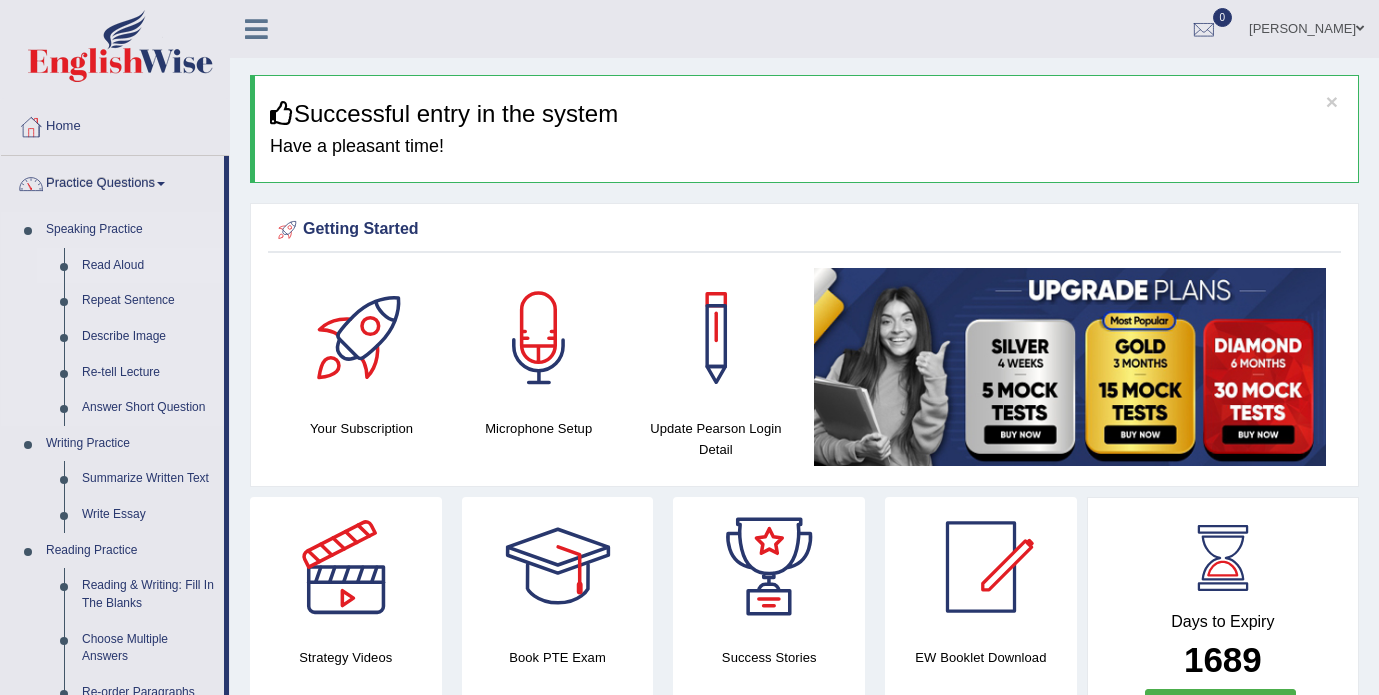 click on "Read Aloud" at bounding box center (148, 266) 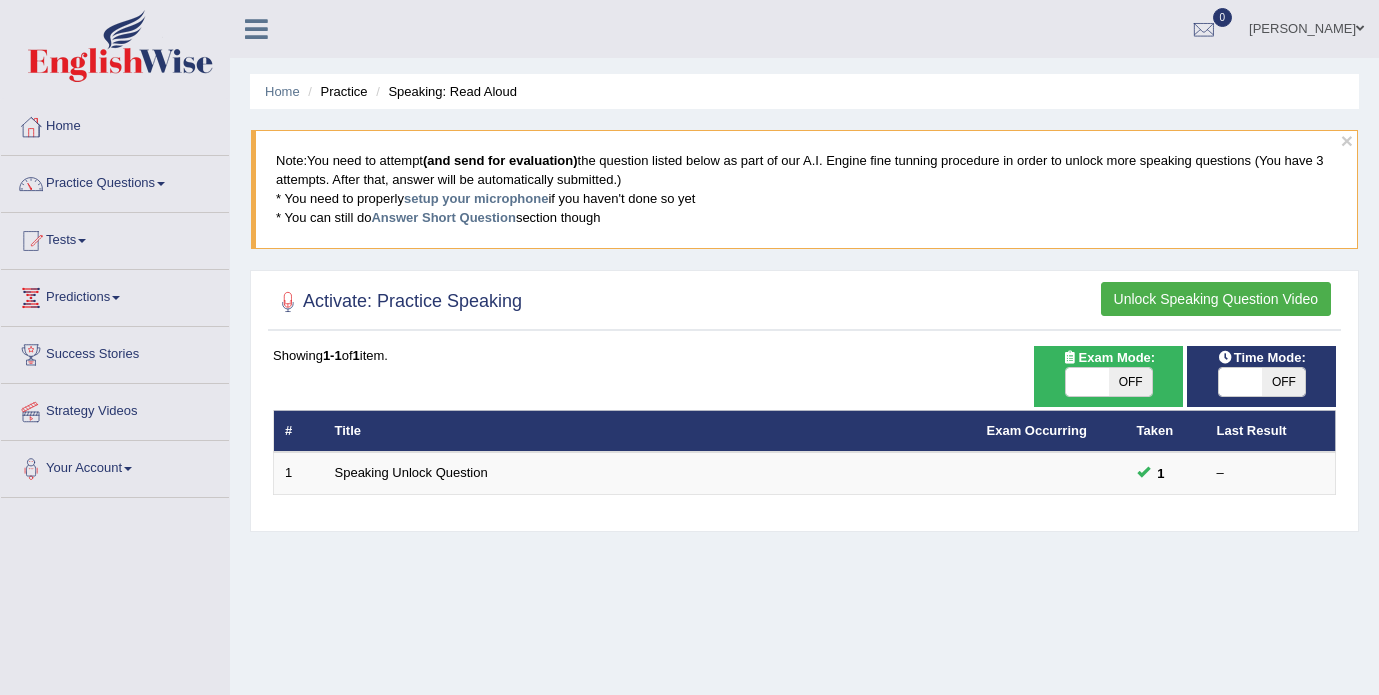 scroll, scrollTop: 0, scrollLeft: 0, axis: both 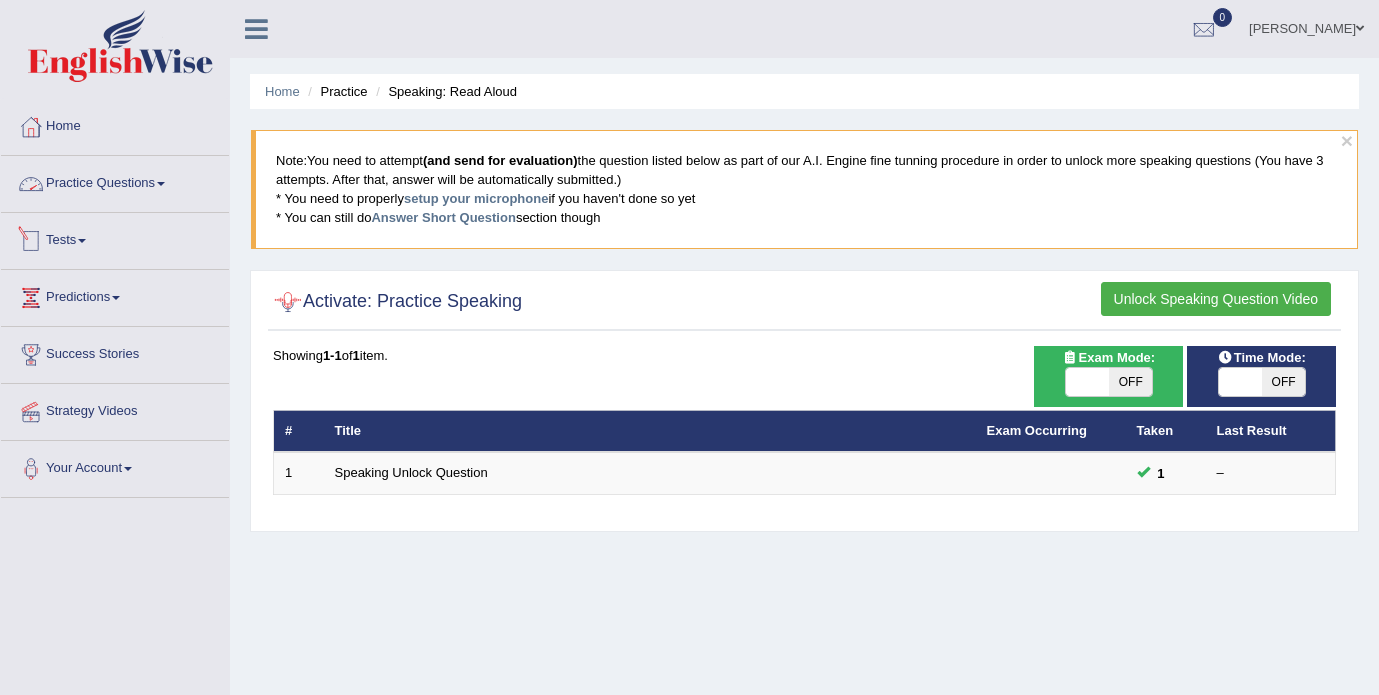 click on "Practice Questions" at bounding box center (115, 181) 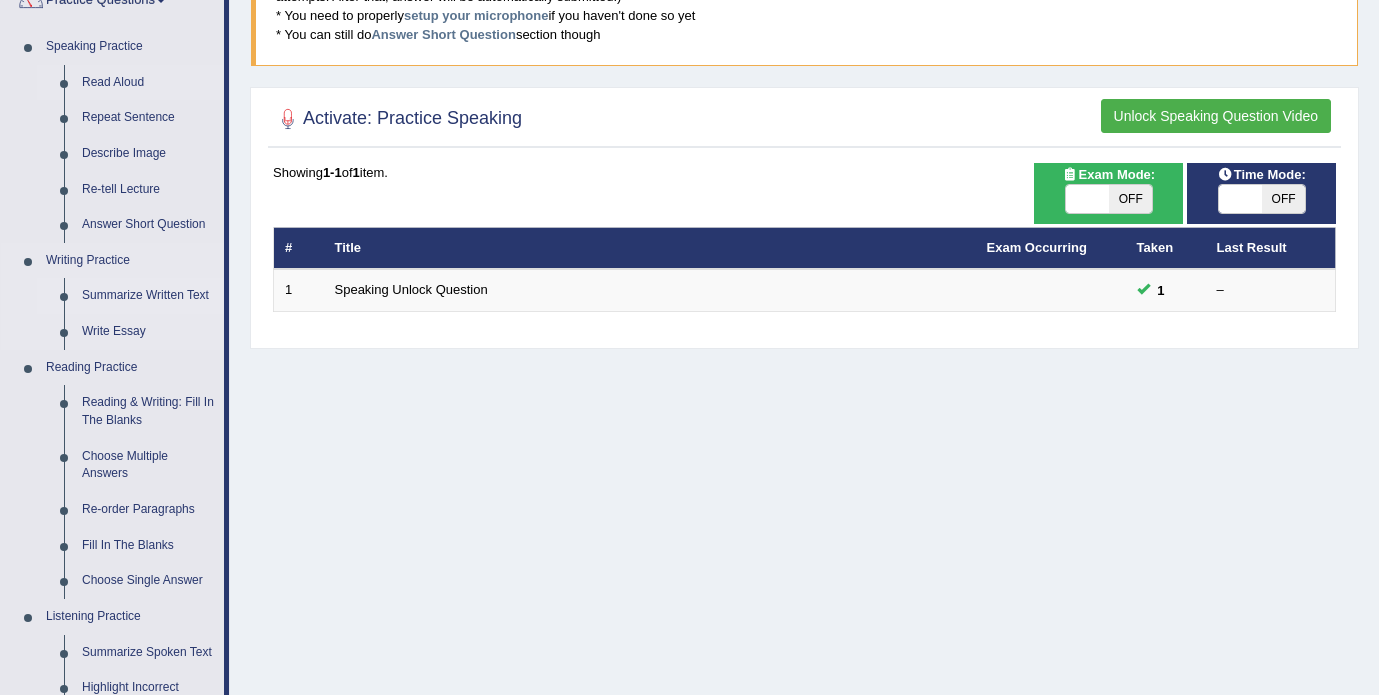 scroll, scrollTop: 189, scrollLeft: 0, axis: vertical 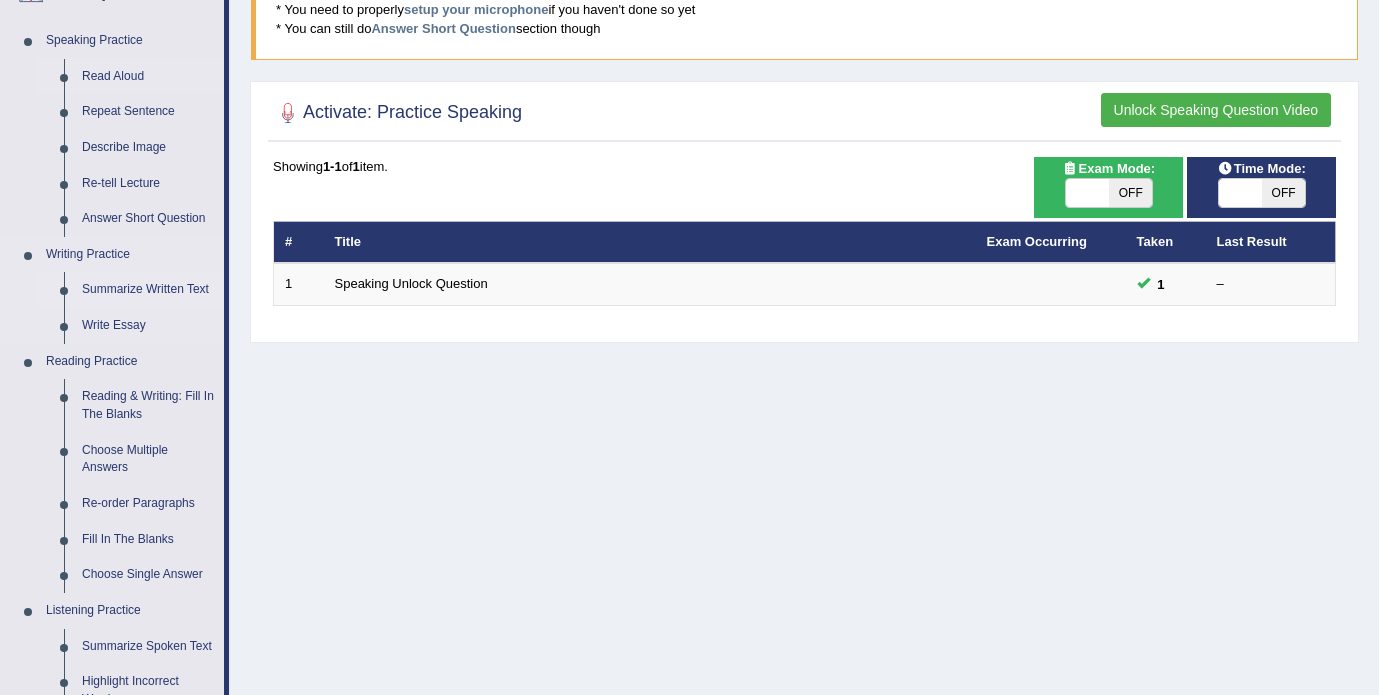 click on "Summarize Written Text" at bounding box center [148, 290] 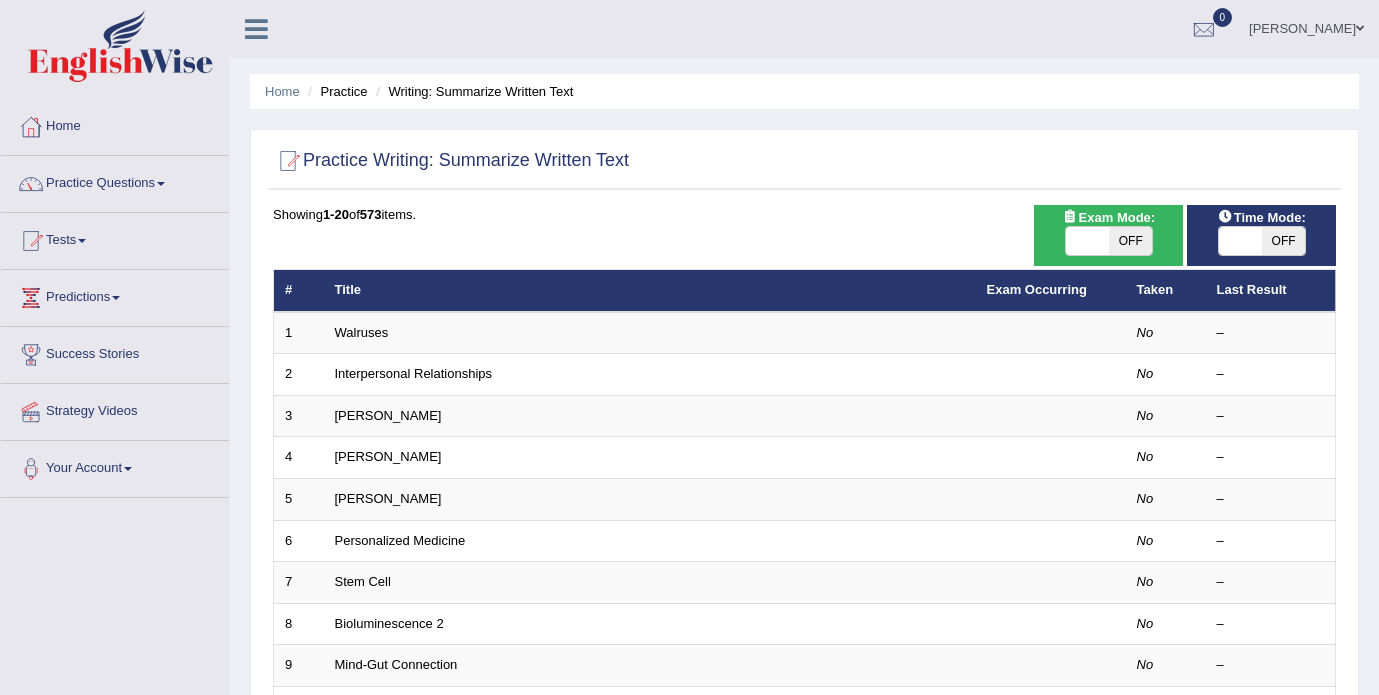 scroll, scrollTop: 0, scrollLeft: 0, axis: both 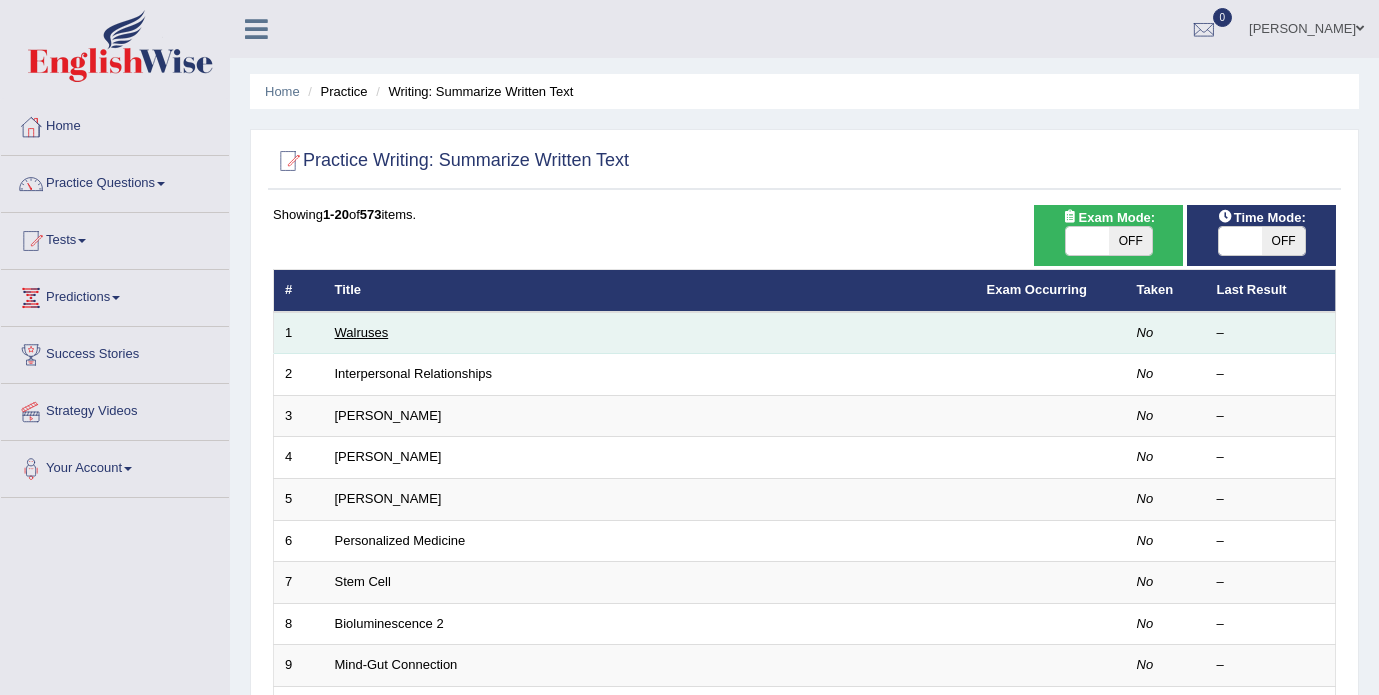 click on "Walruses" at bounding box center (362, 332) 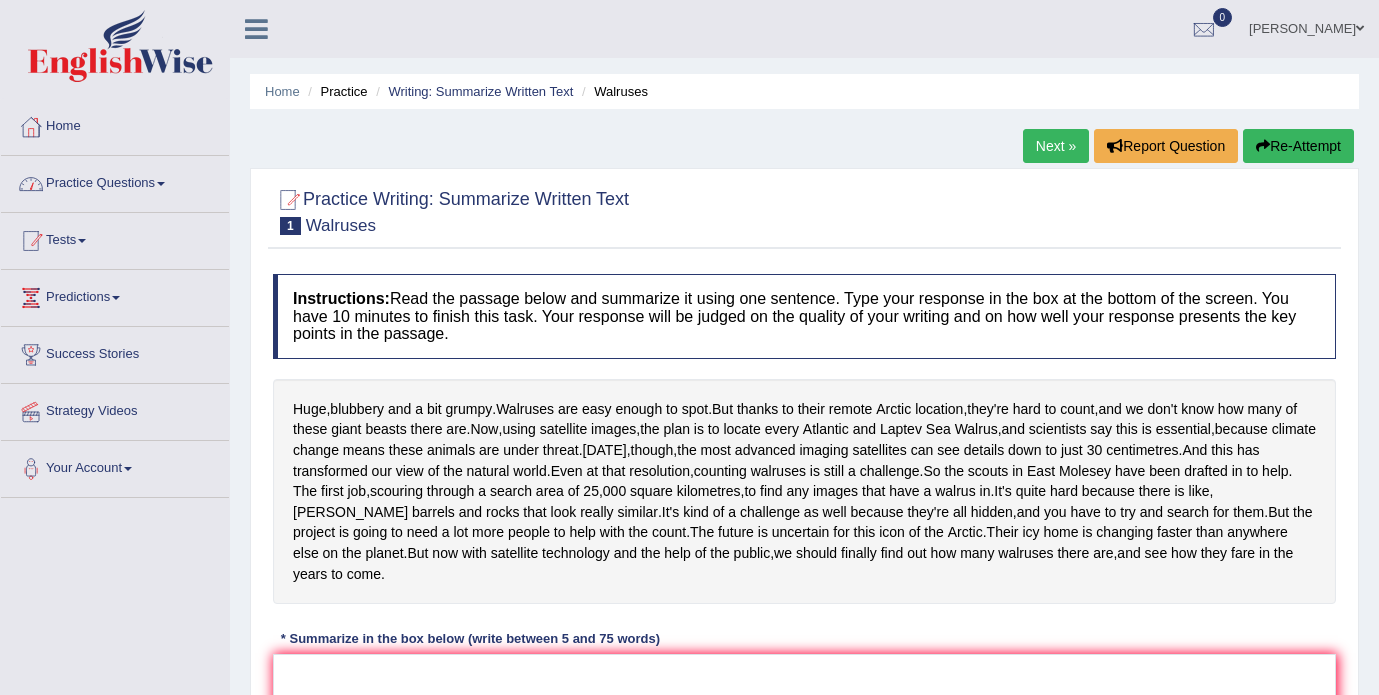 scroll, scrollTop: 0, scrollLeft: 0, axis: both 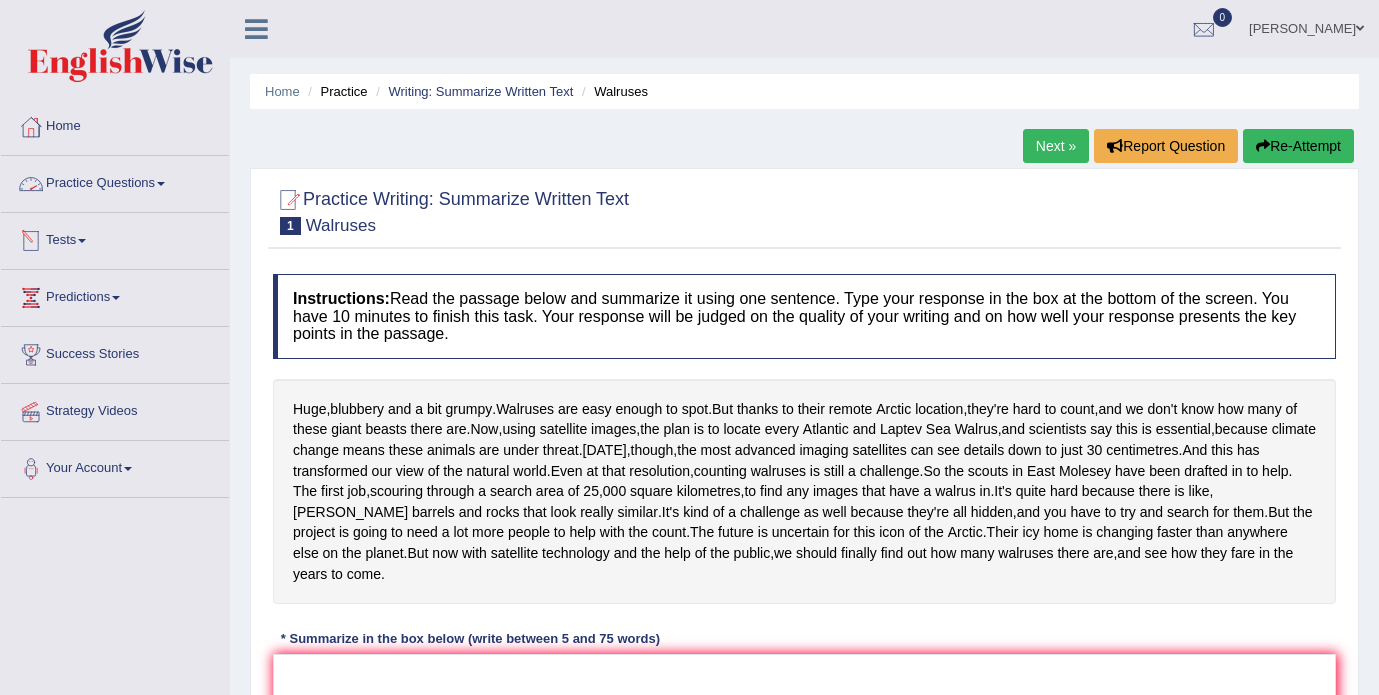 click on "Practice Questions" at bounding box center (115, 181) 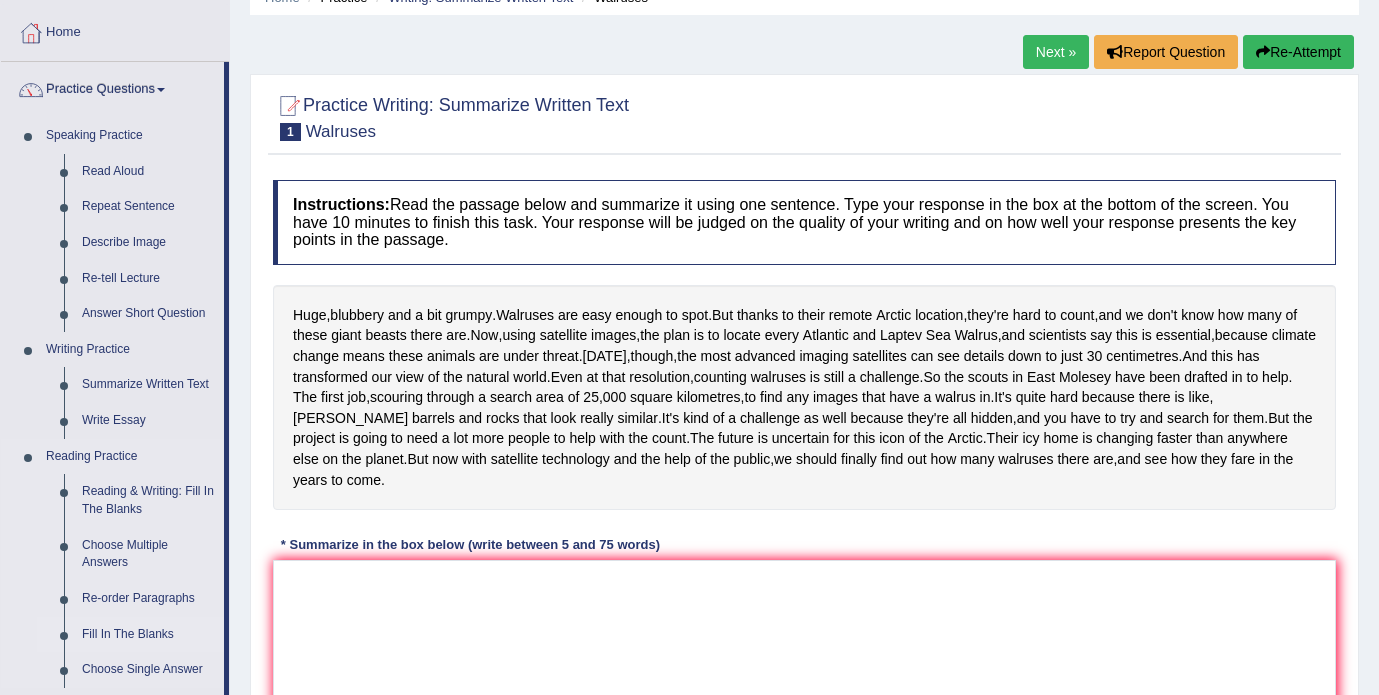 scroll, scrollTop: 81, scrollLeft: 0, axis: vertical 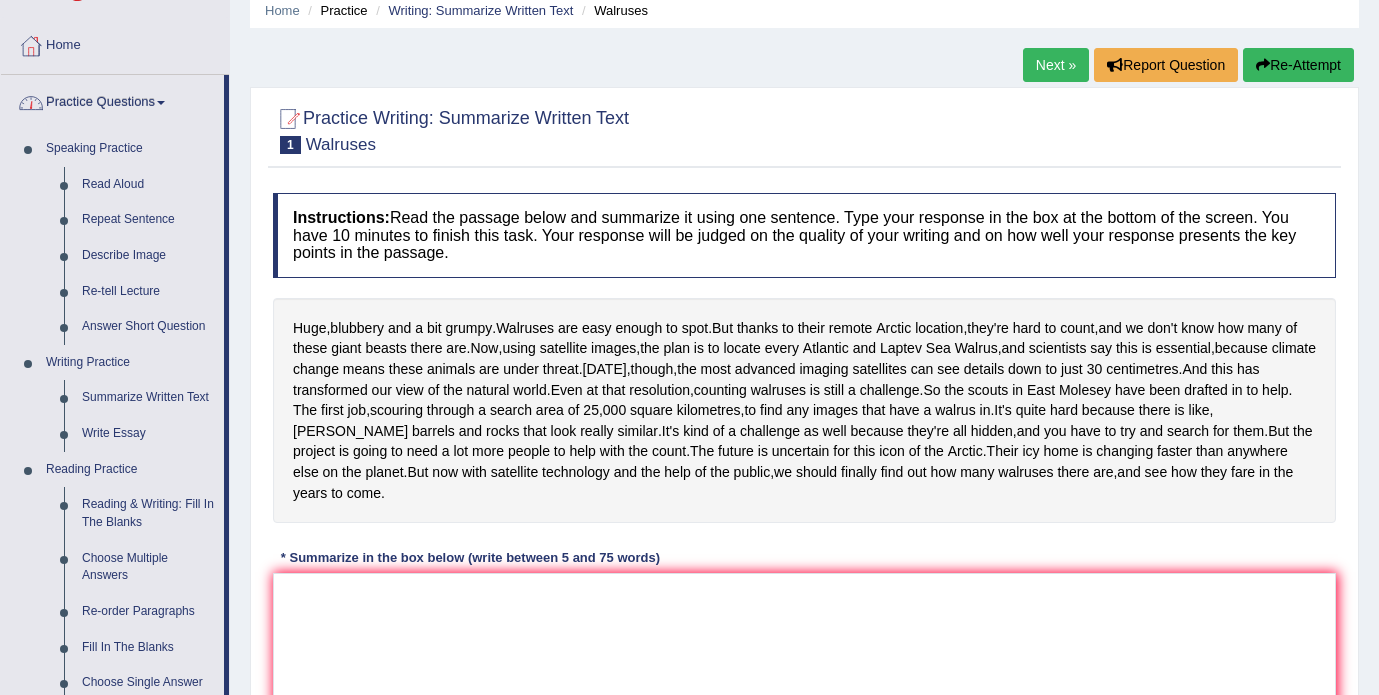 click on "Practice Questions" at bounding box center (112, 100) 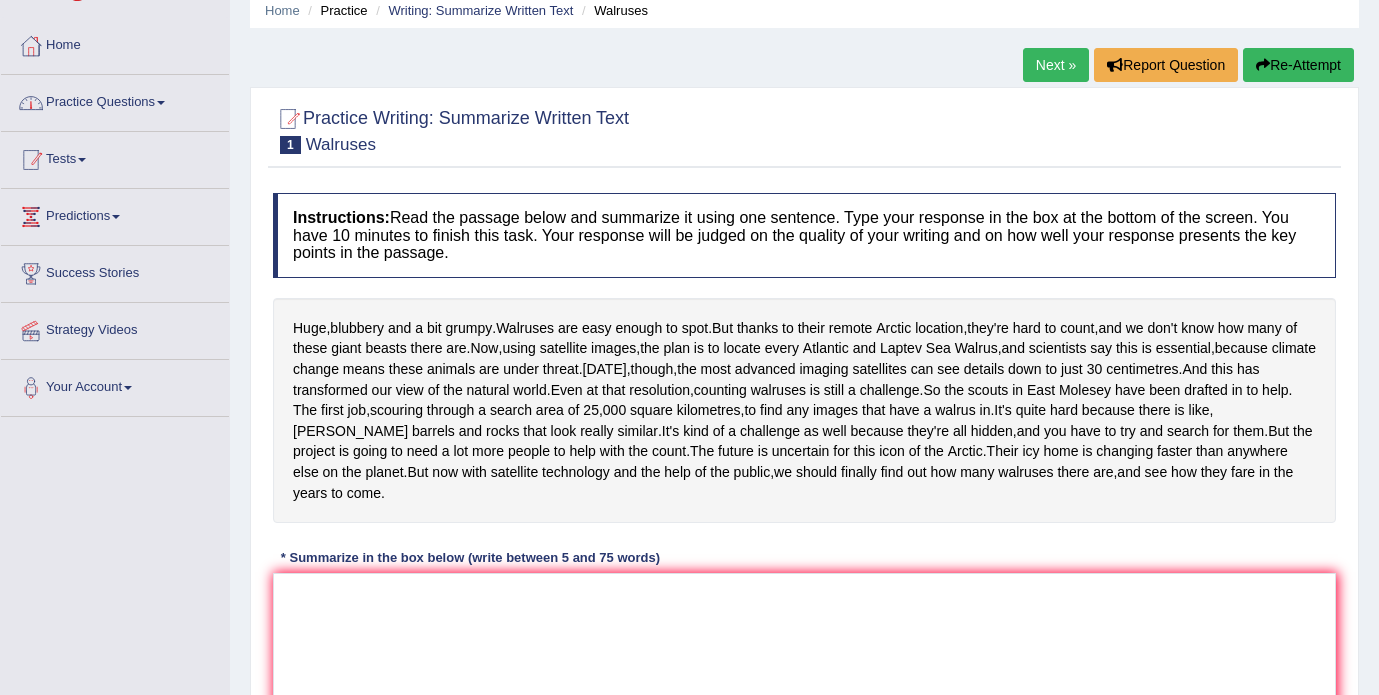 click on "Tests" at bounding box center (115, 157) 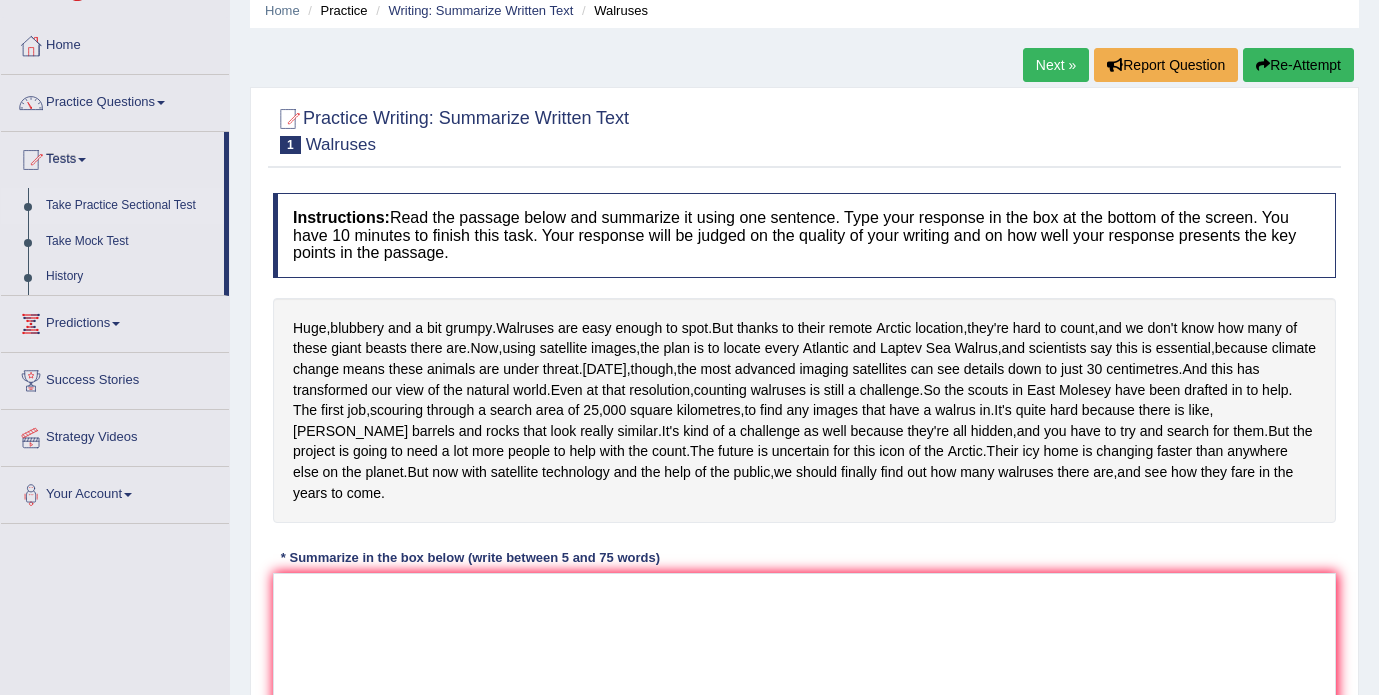 click on "Take Practice Sectional Test" at bounding box center (130, 206) 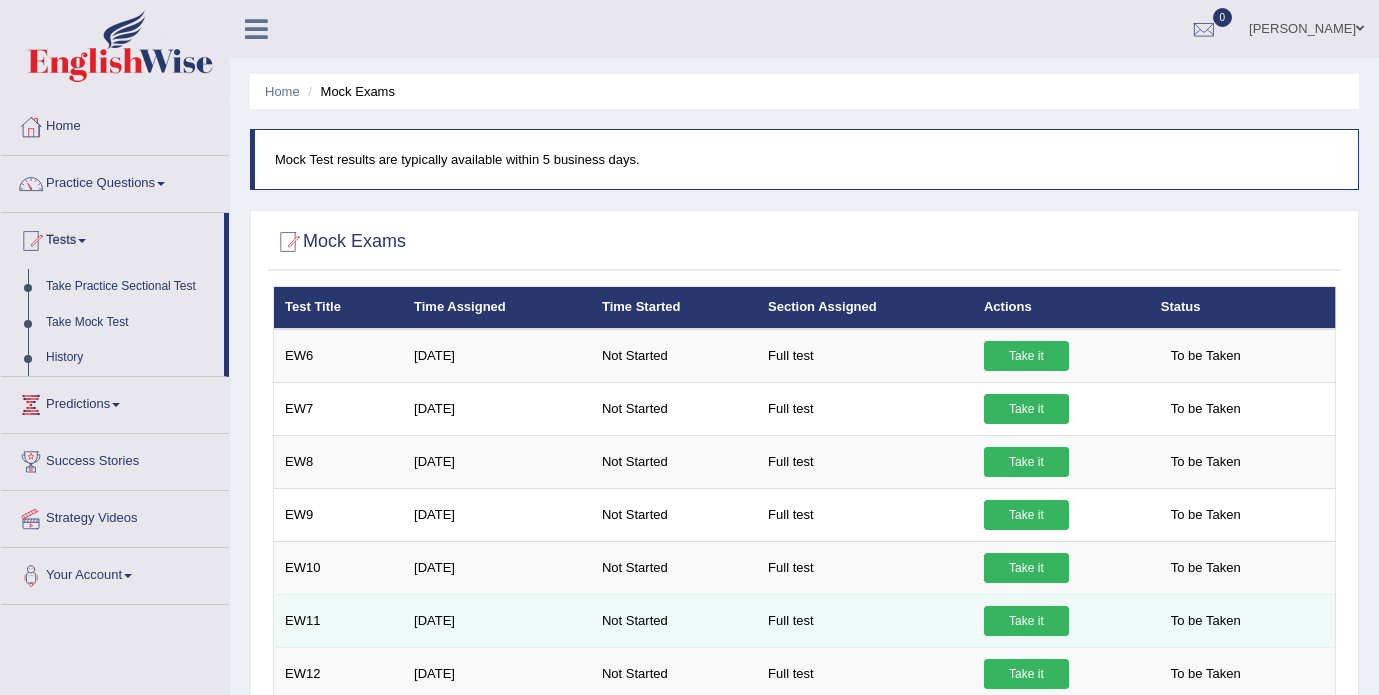 scroll, scrollTop: -17, scrollLeft: 0, axis: vertical 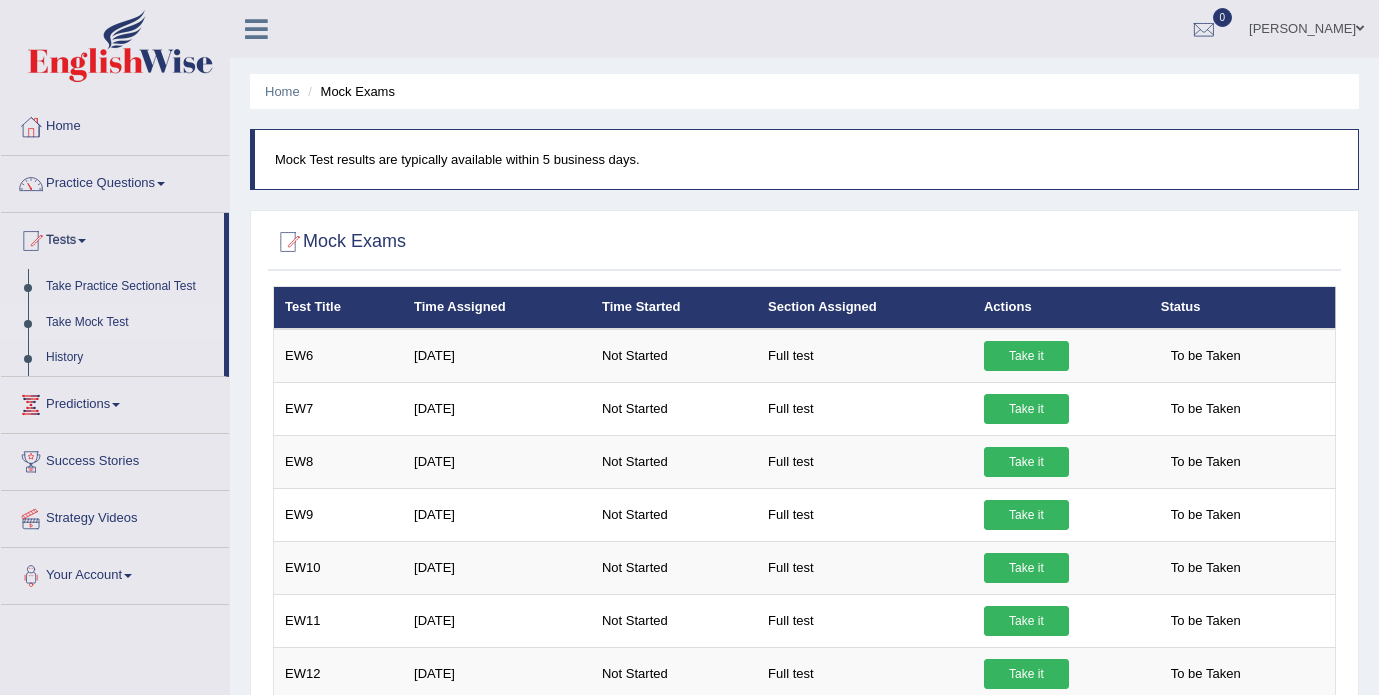 click at bounding box center (120, 46) 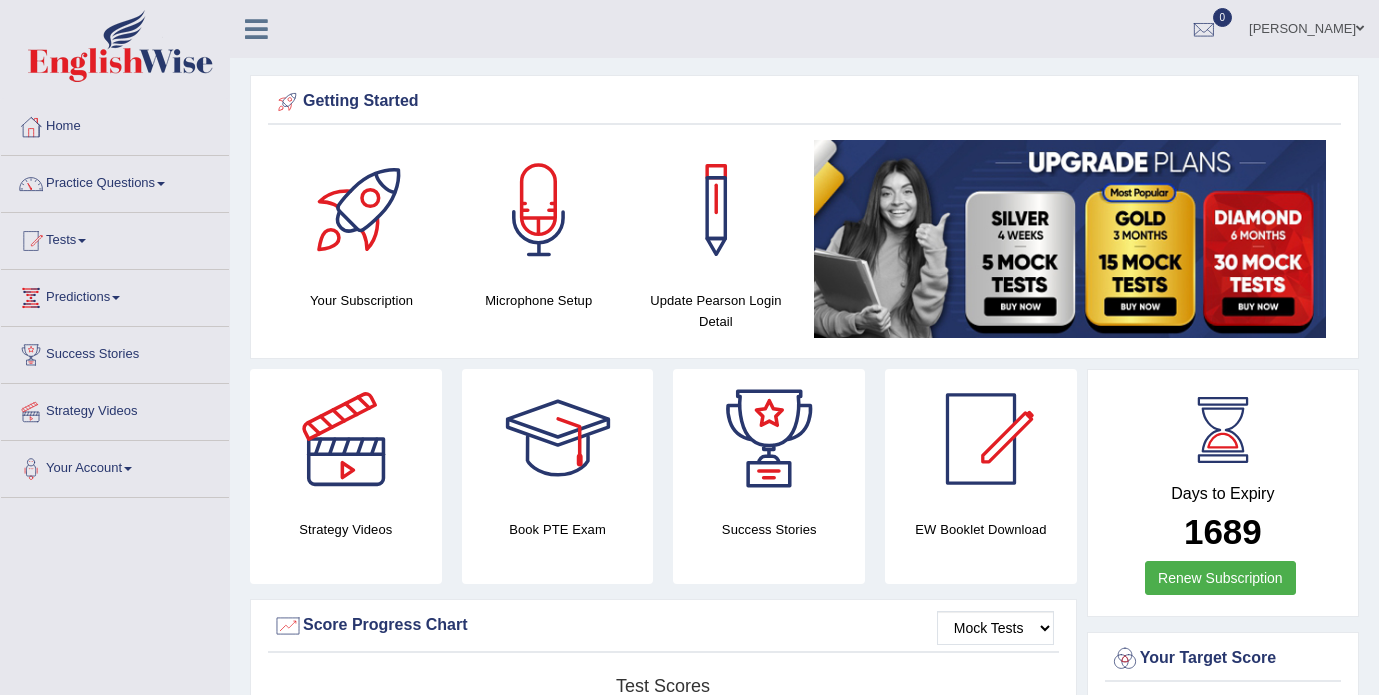 scroll, scrollTop: 286, scrollLeft: 0, axis: vertical 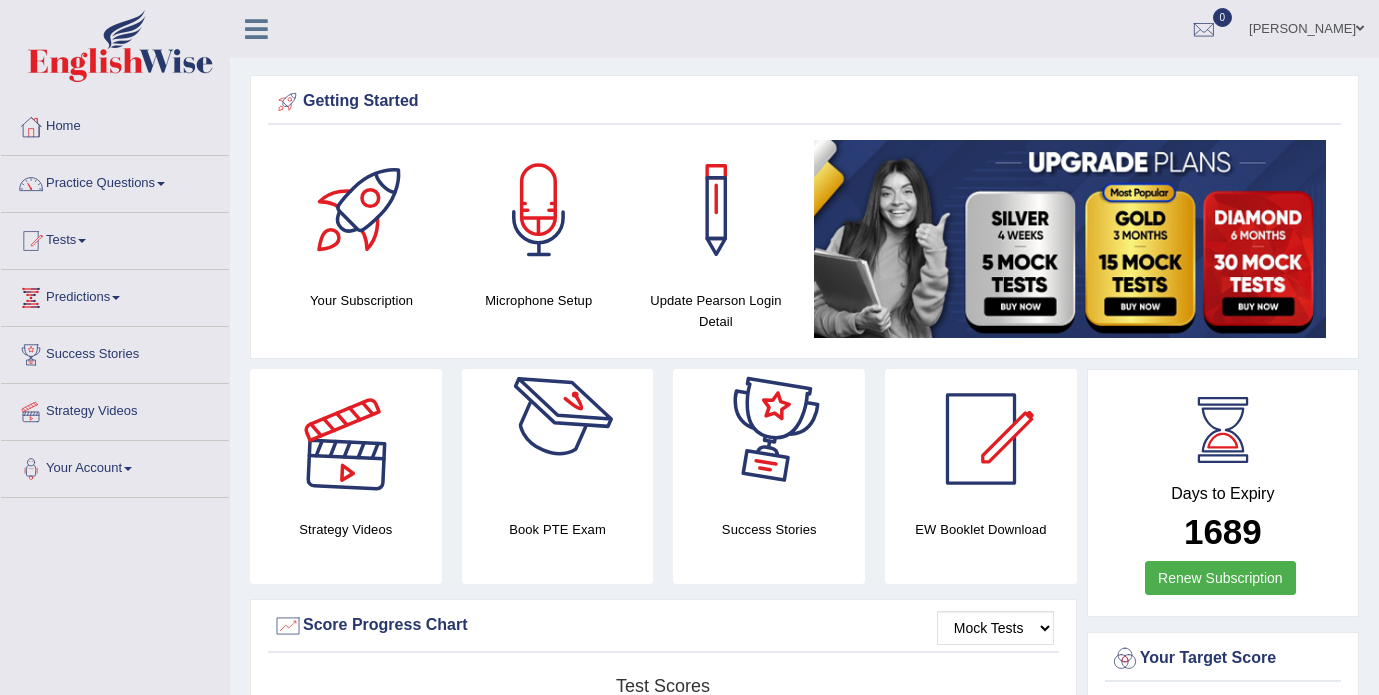 click at bounding box center [346, 439] 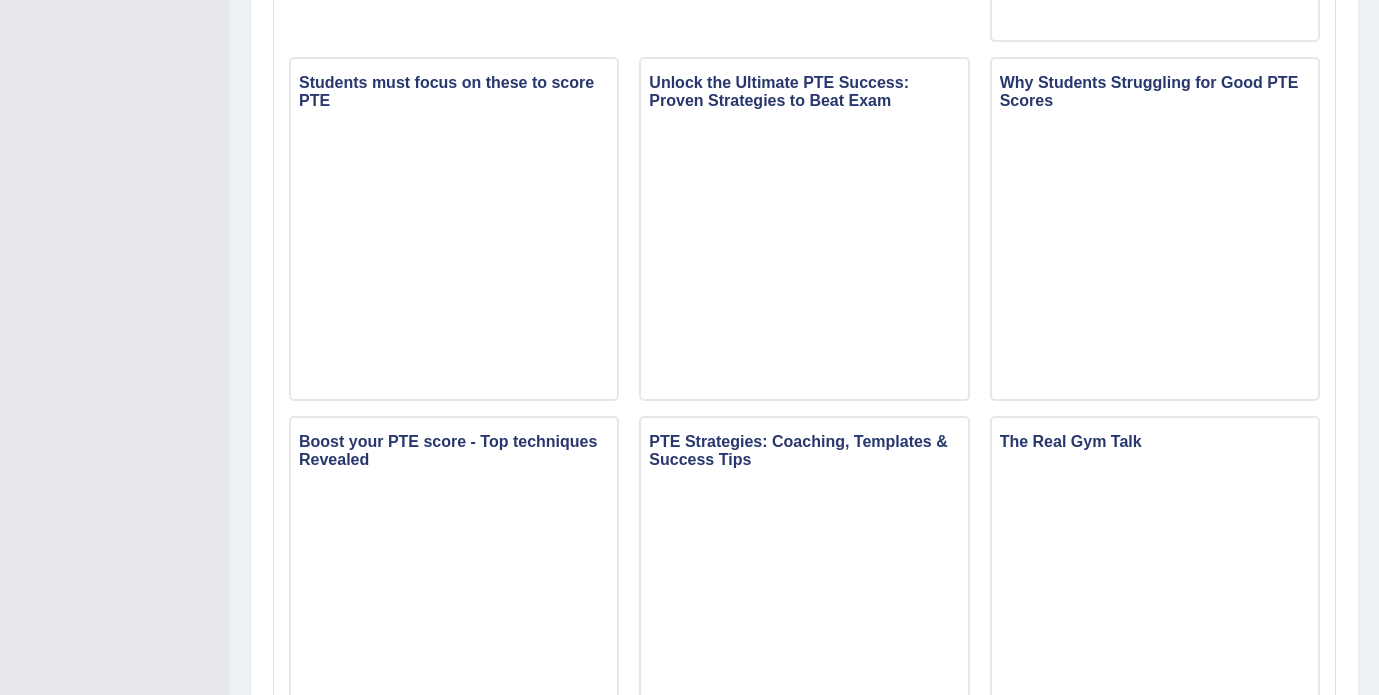 scroll, scrollTop: 889, scrollLeft: 0, axis: vertical 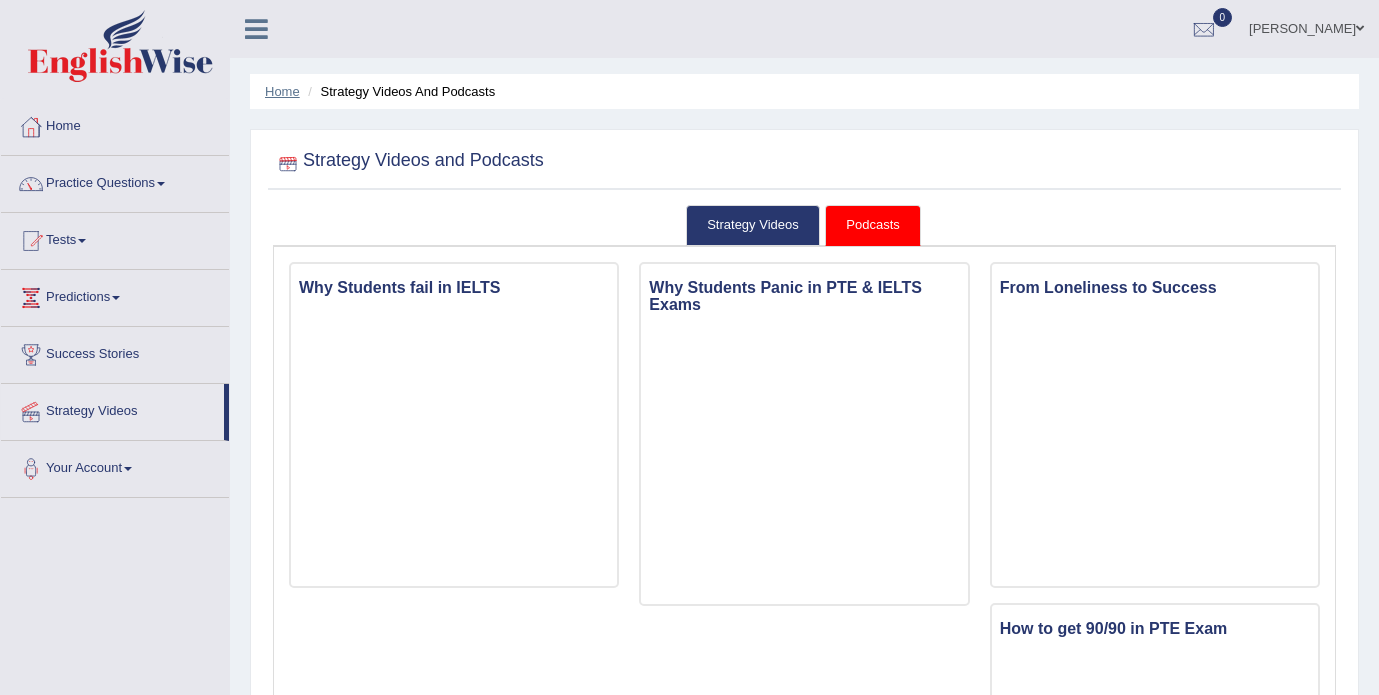 click on "Home" at bounding box center (282, 91) 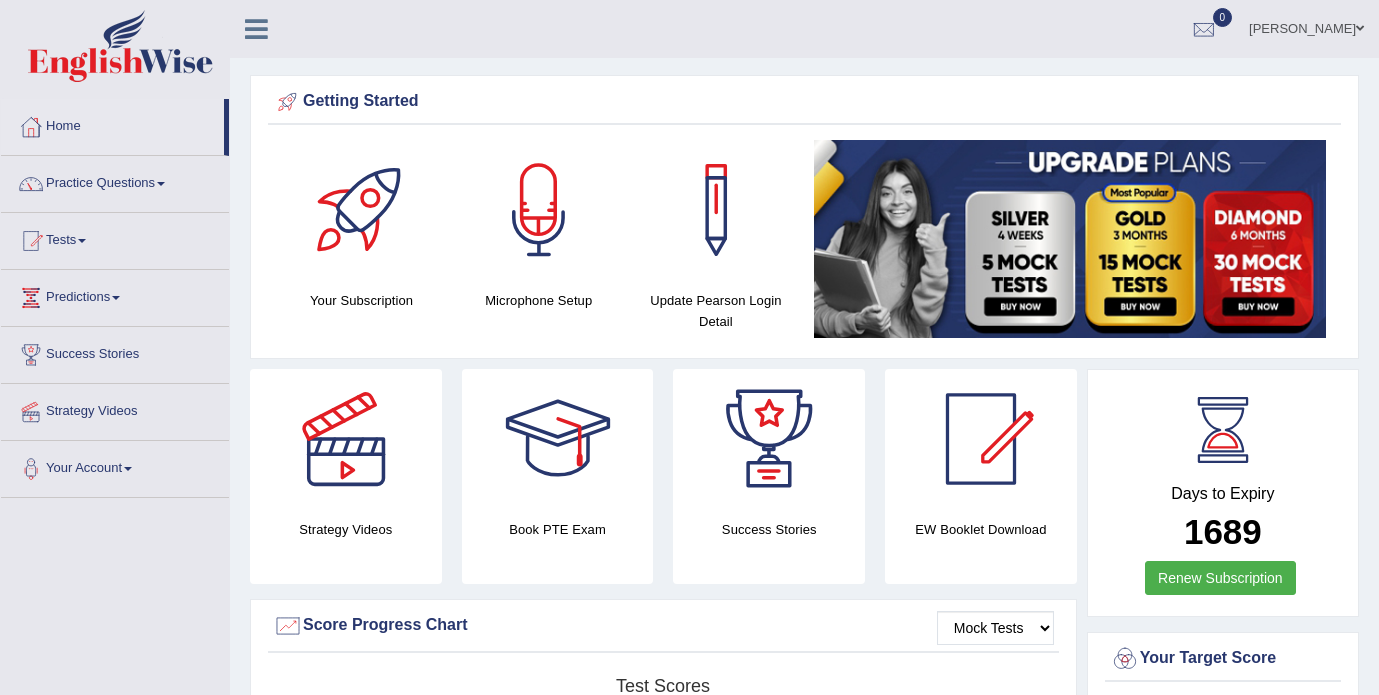 scroll, scrollTop: 0, scrollLeft: 0, axis: both 